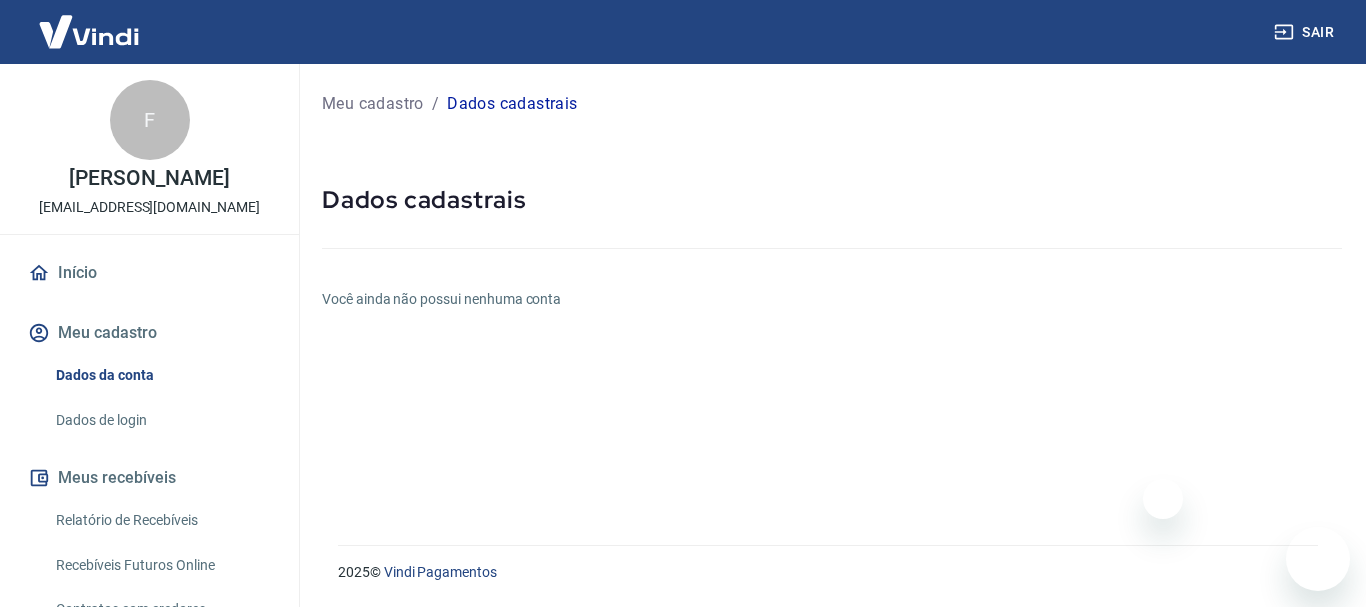 scroll, scrollTop: 0, scrollLeft: 0, axis: both 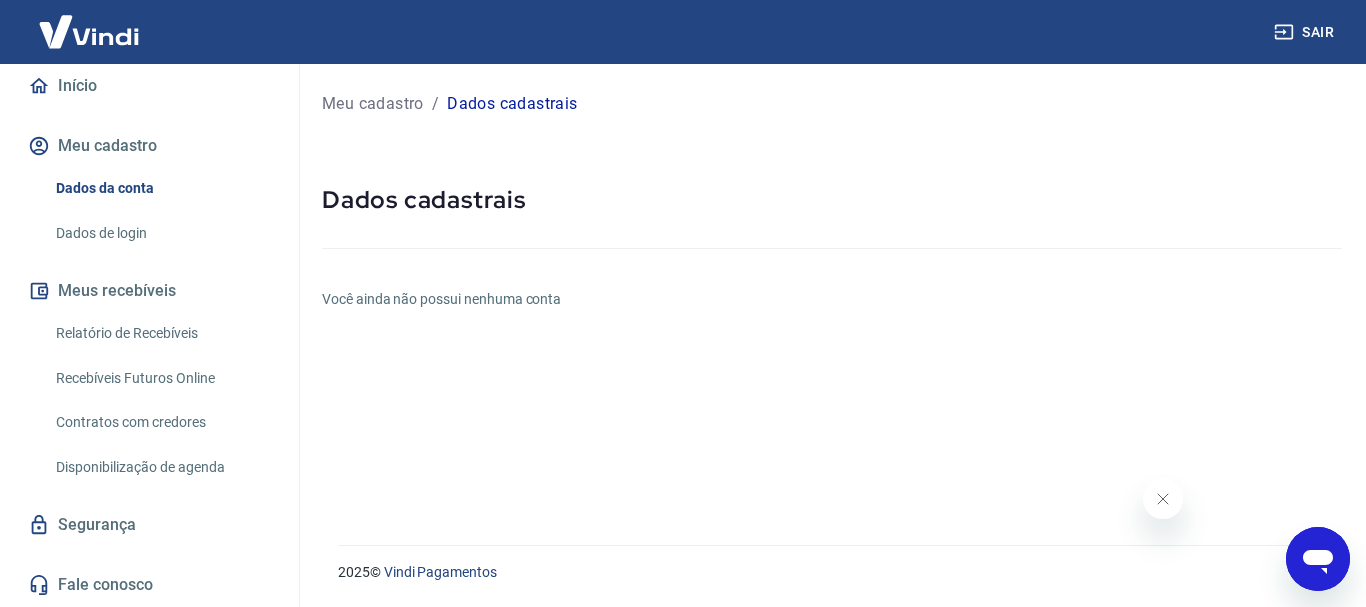 click on "2025  ©   Vindi Pagamentos" at bounding box center [828, 572] 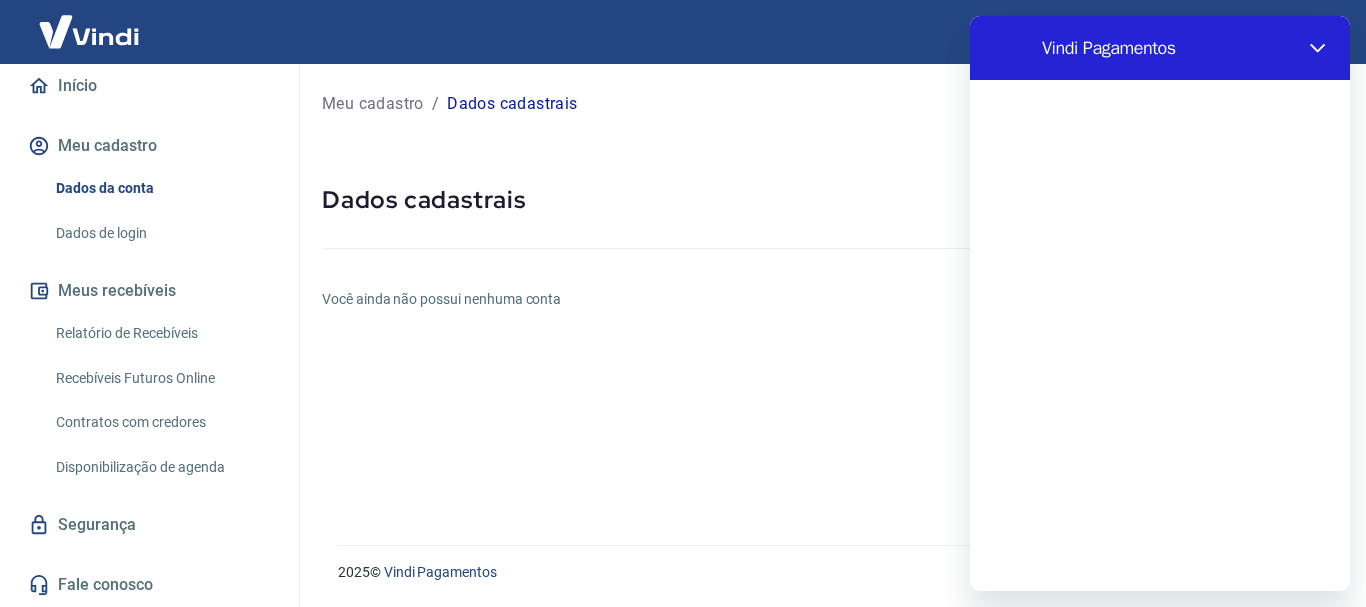 scroll, scrollTop: 0, scrollLeft: 0, axis: both 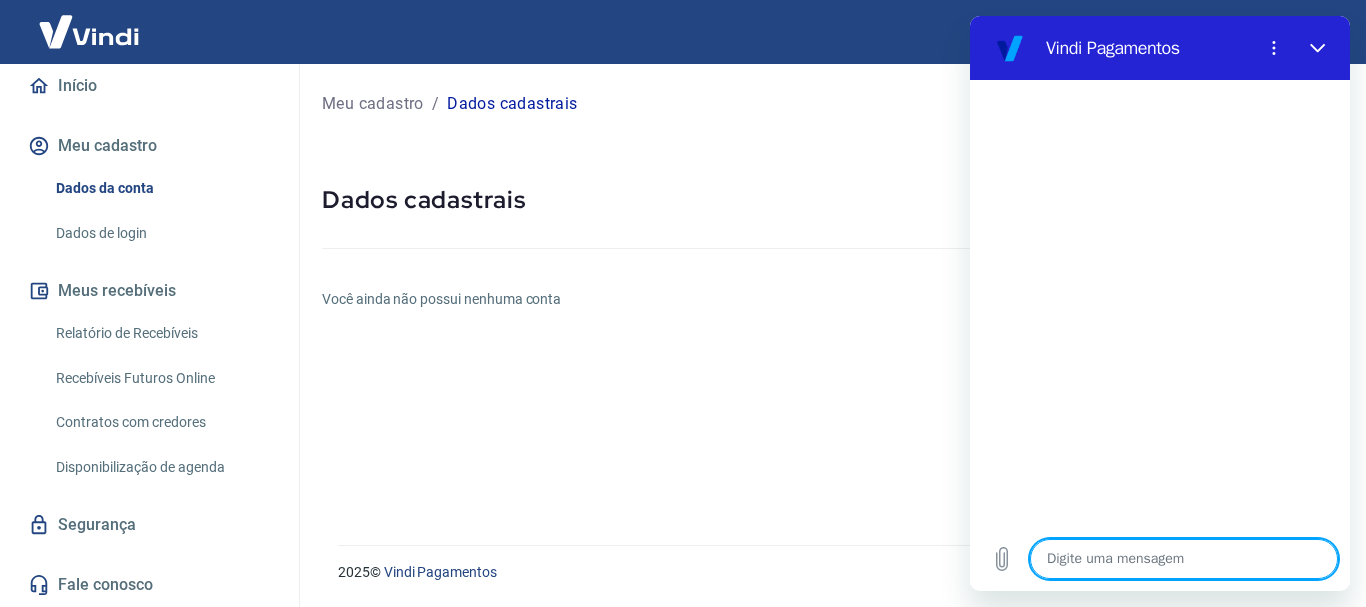 click at bounding box center (1184, 559) 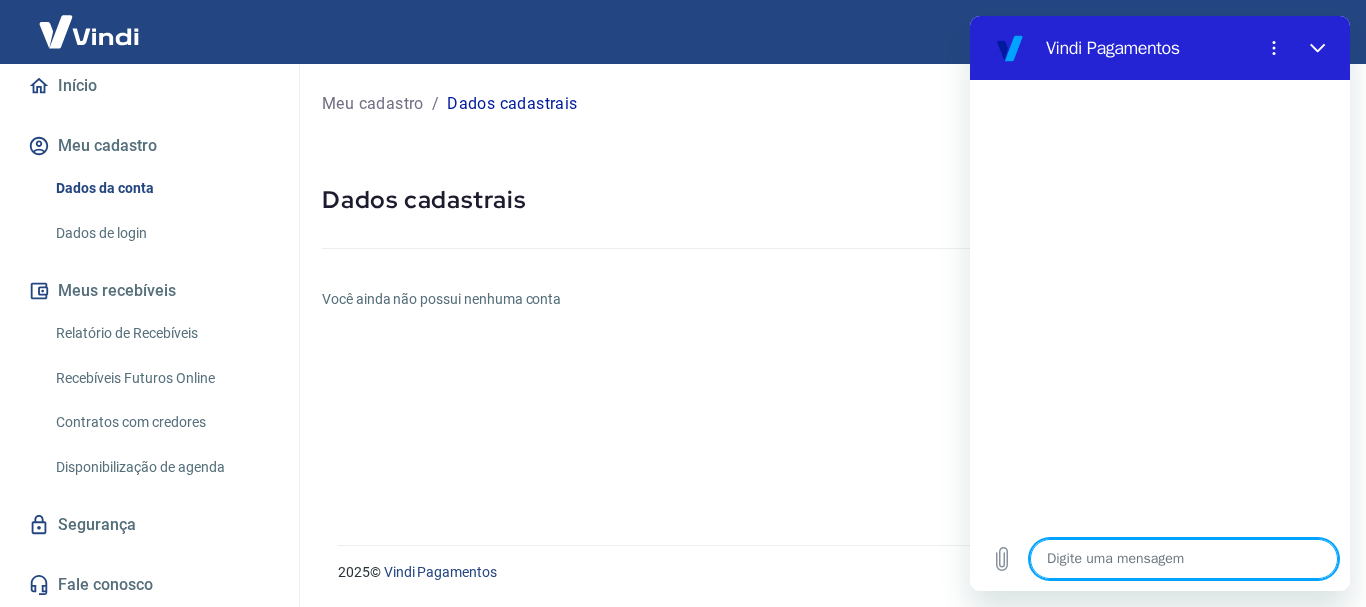 type on "N" 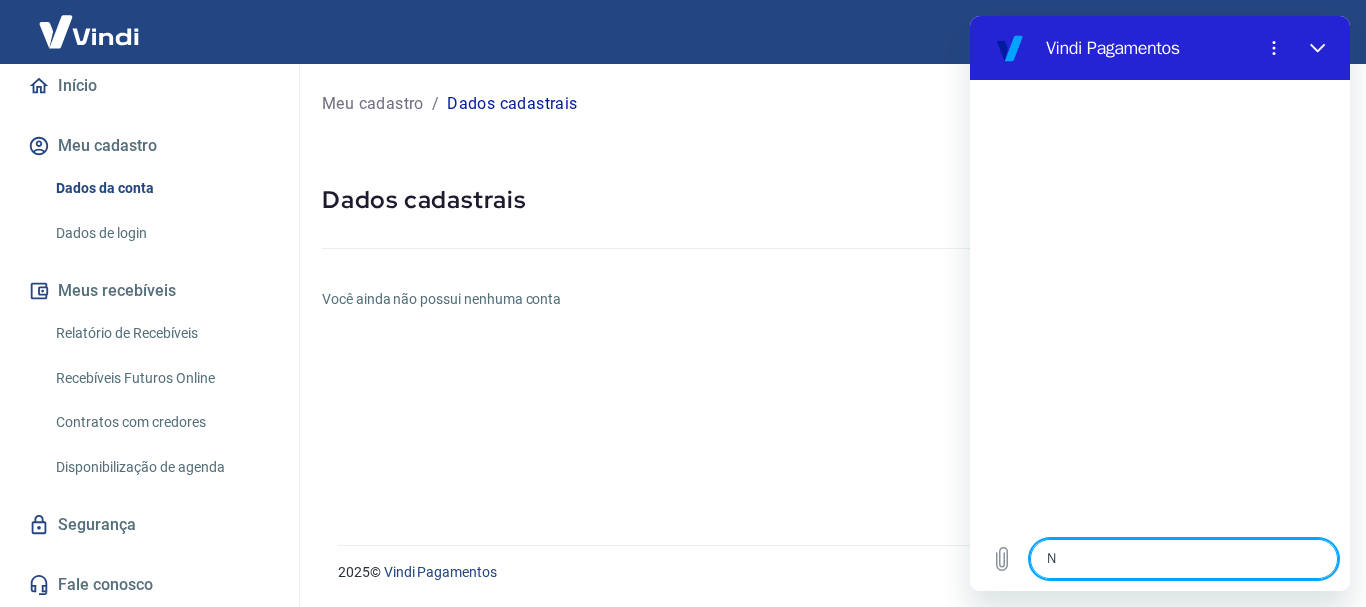 type on "NA" 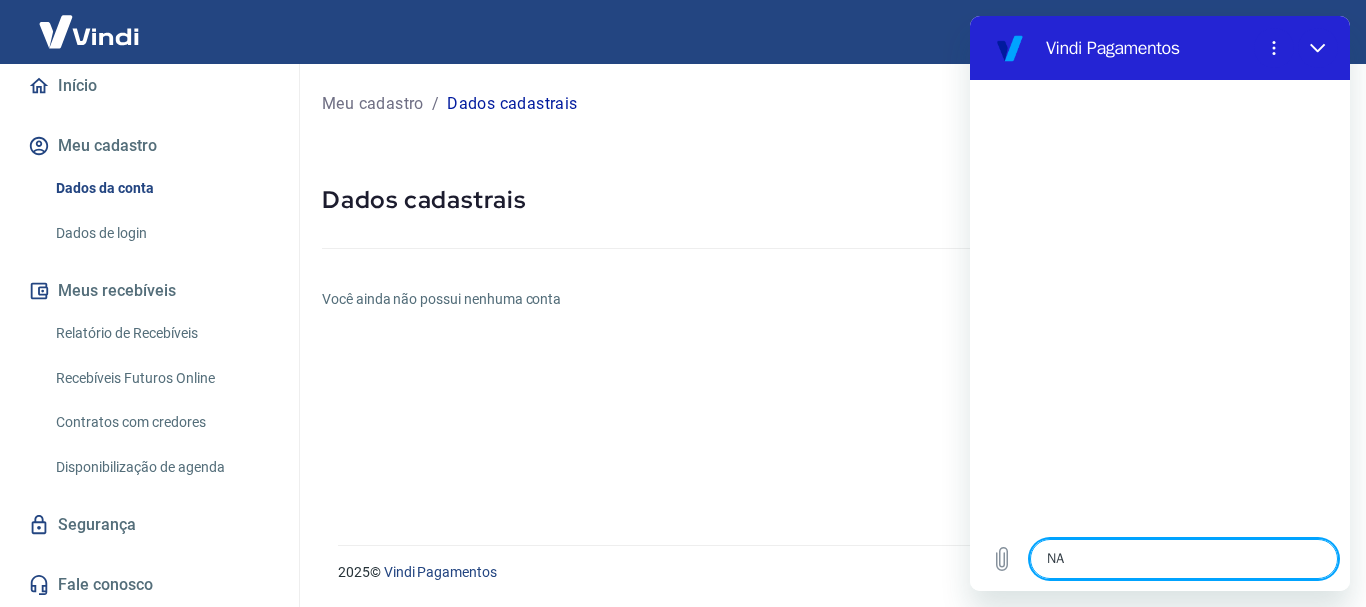 type on "x" 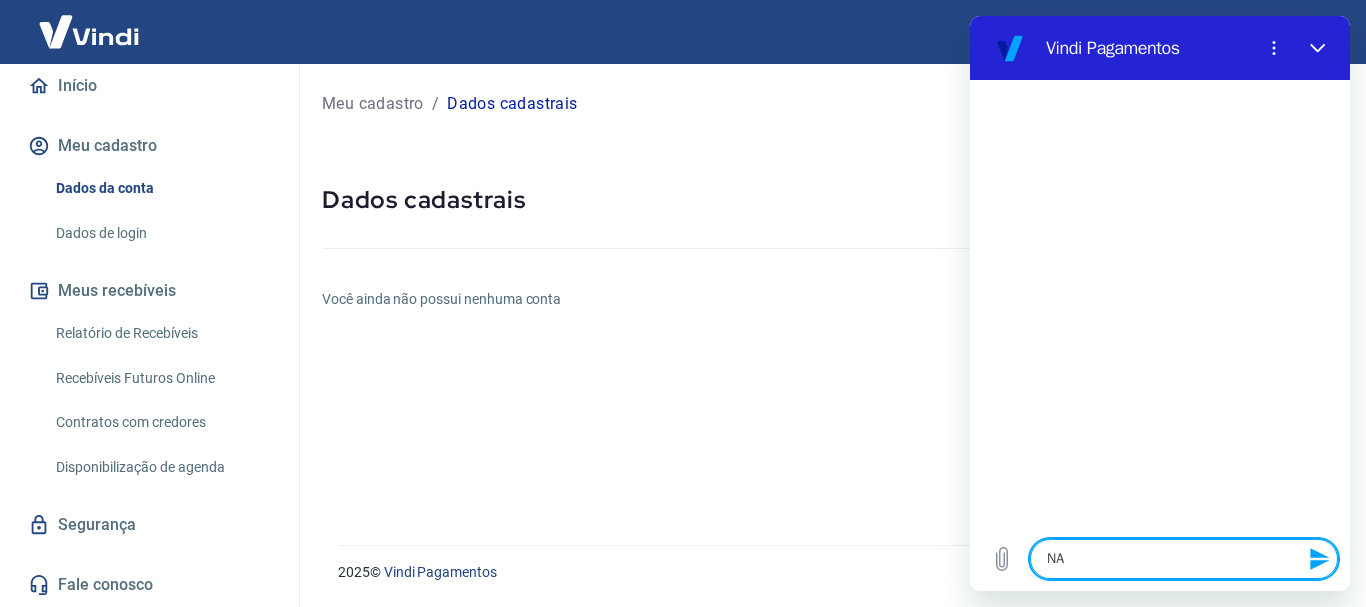 type on "NAO" 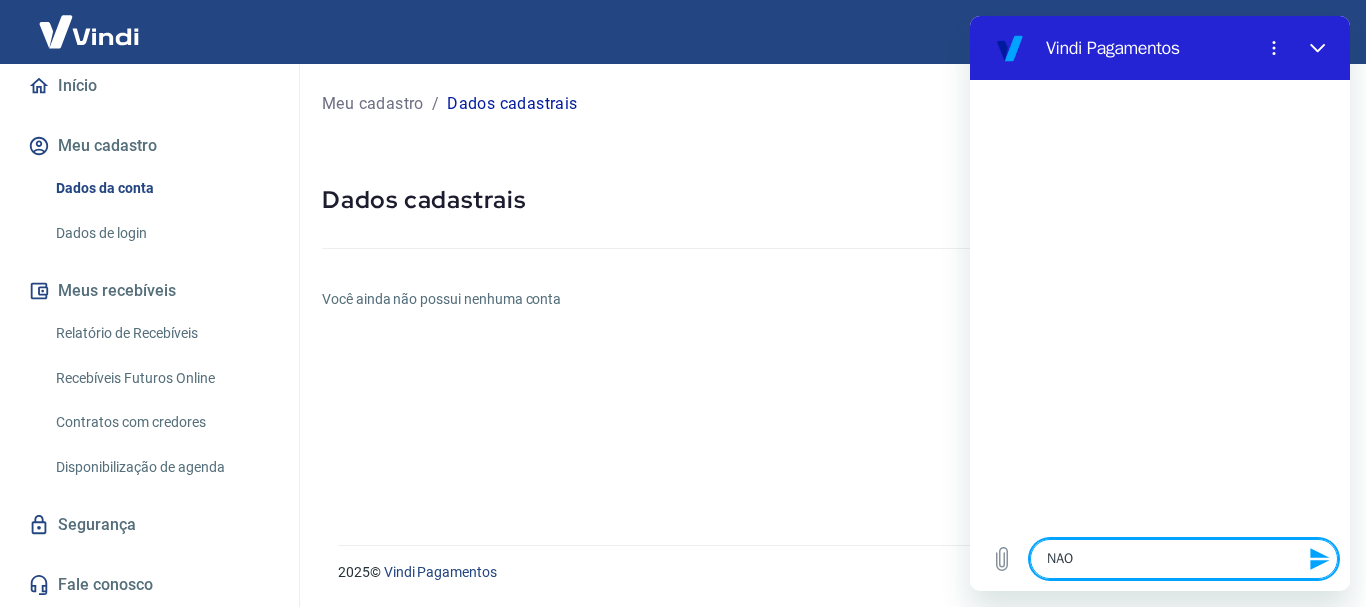 type on "NAO" 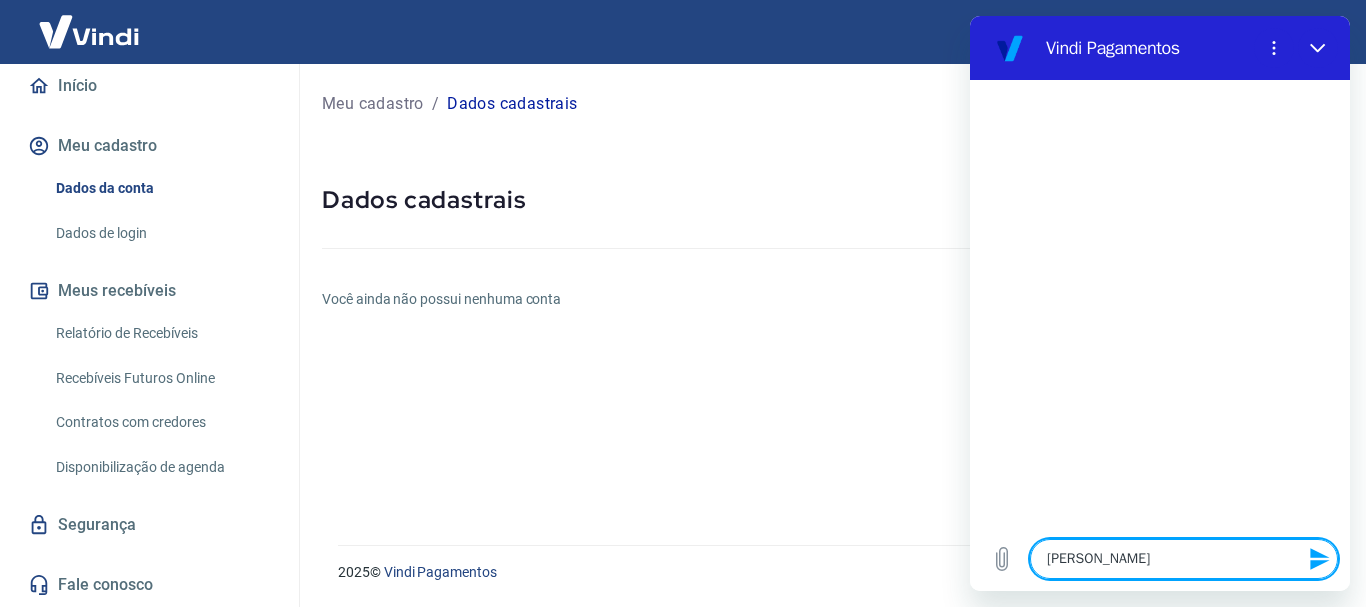 type on "NAO ES" 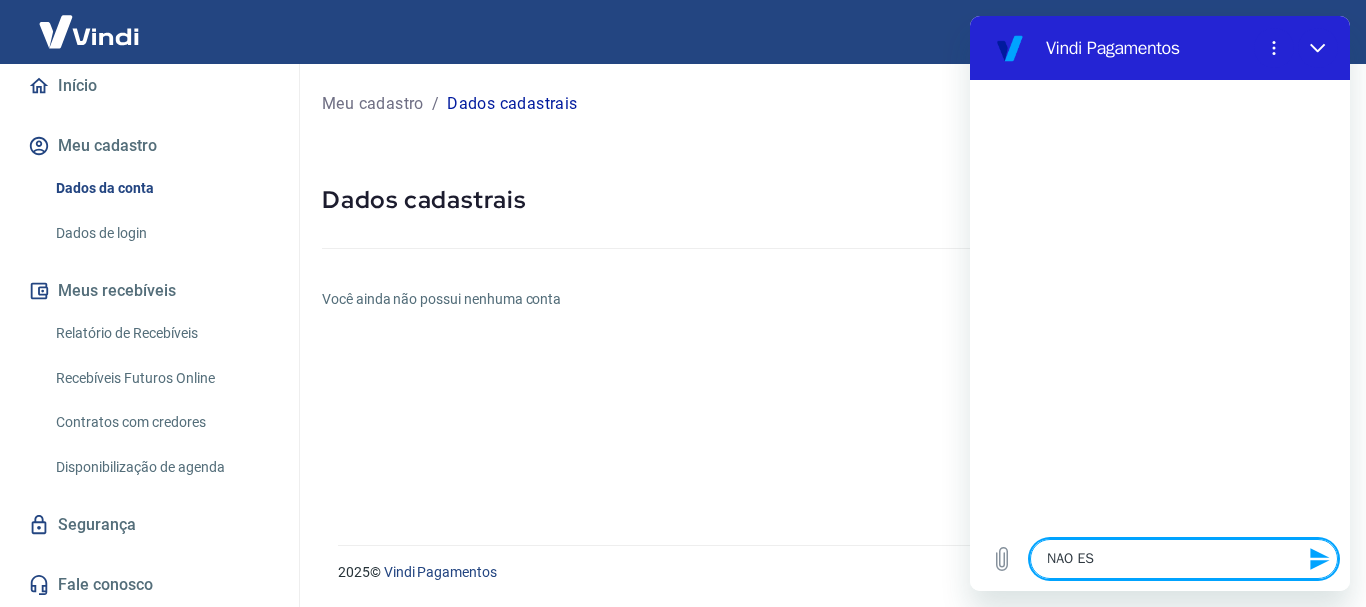 type on "NAO EST" 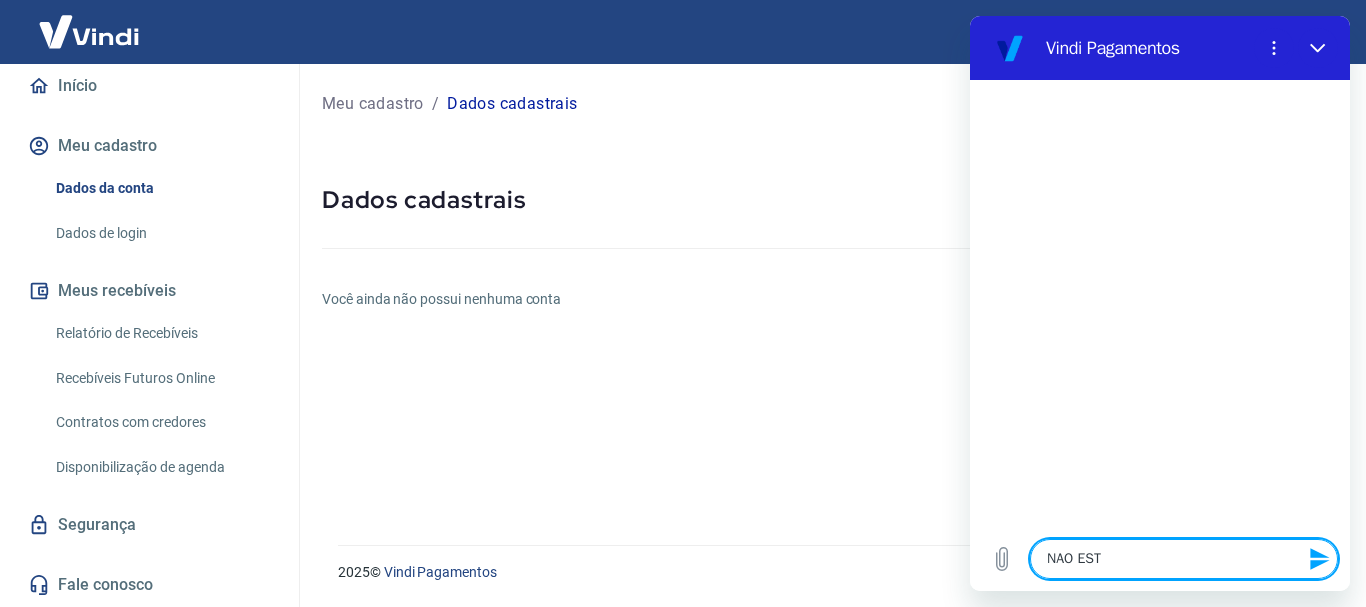 type on "NAO ESTO" 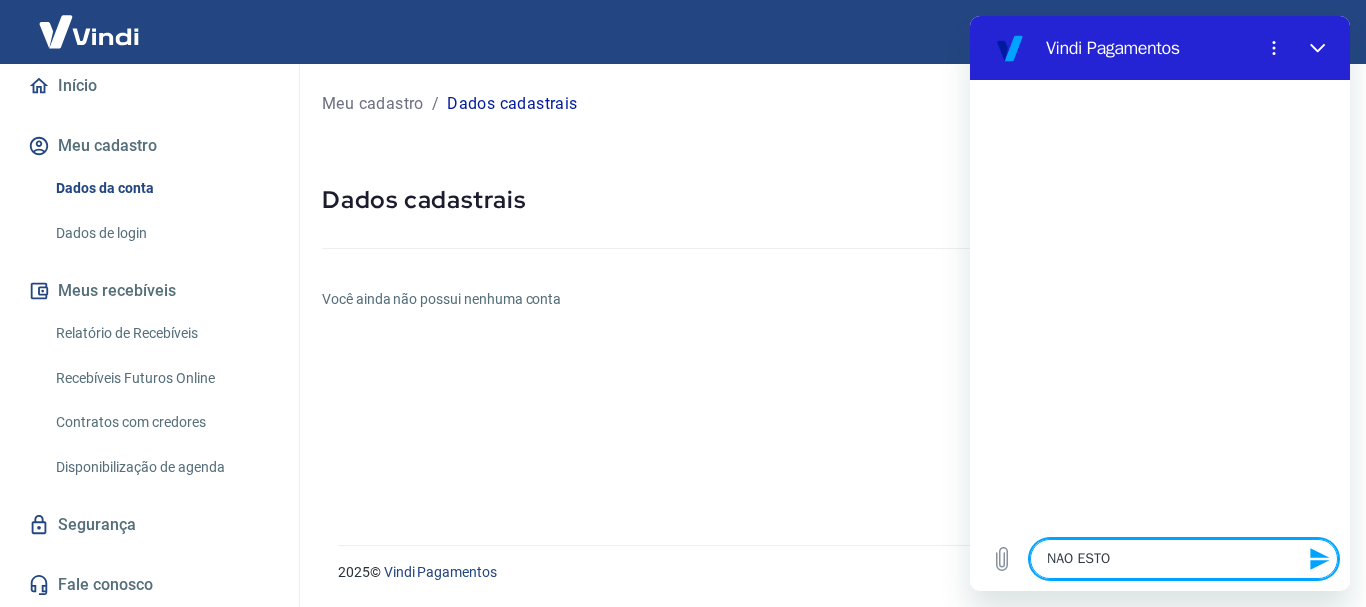 type on "NAO ESTOU" 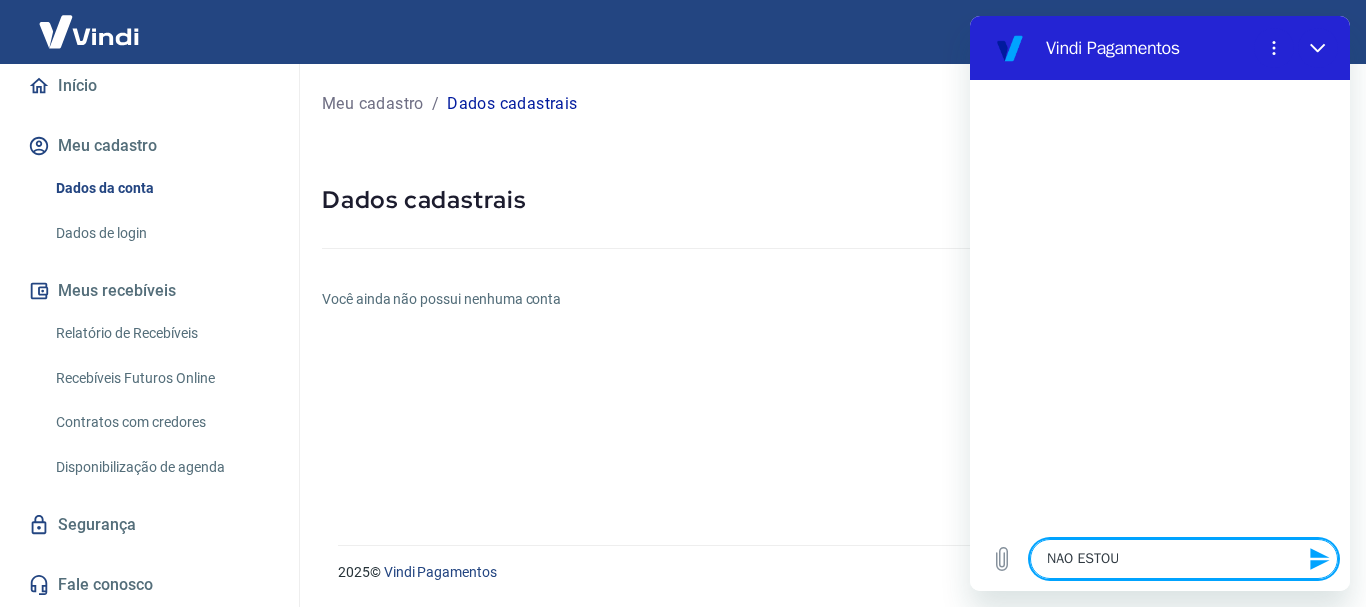 type on "x" 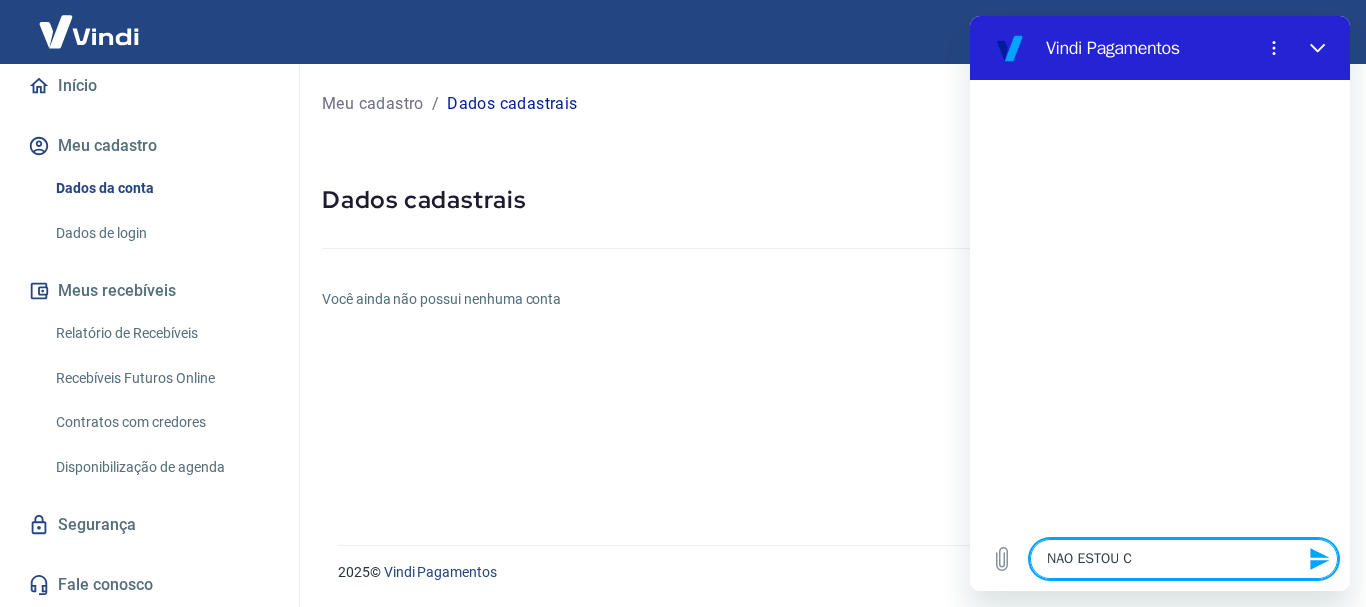 type on "NAO ESTOU CO" 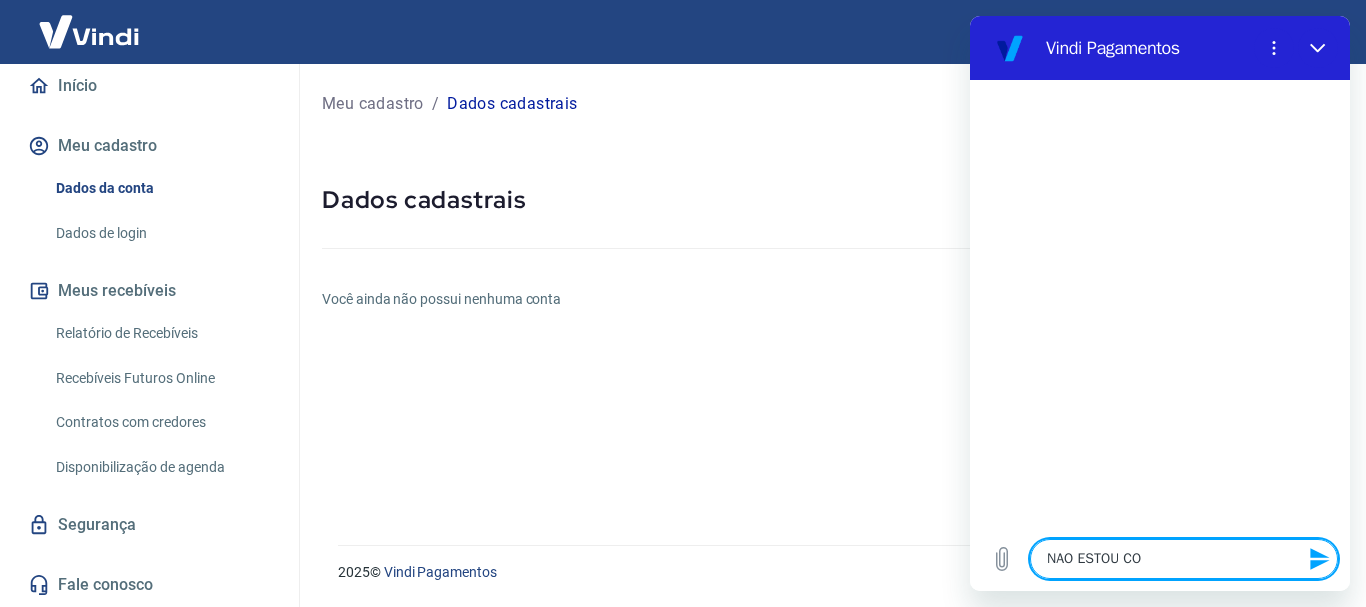 type on "NAO ESTOU CON" 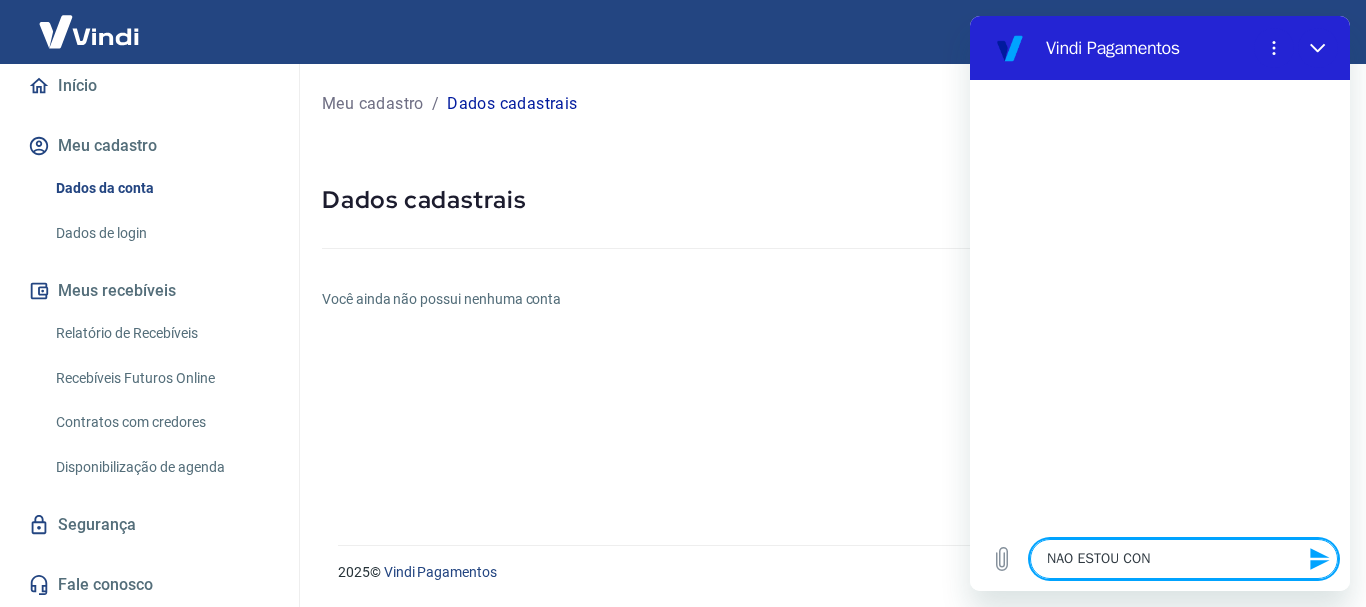 type on "x" 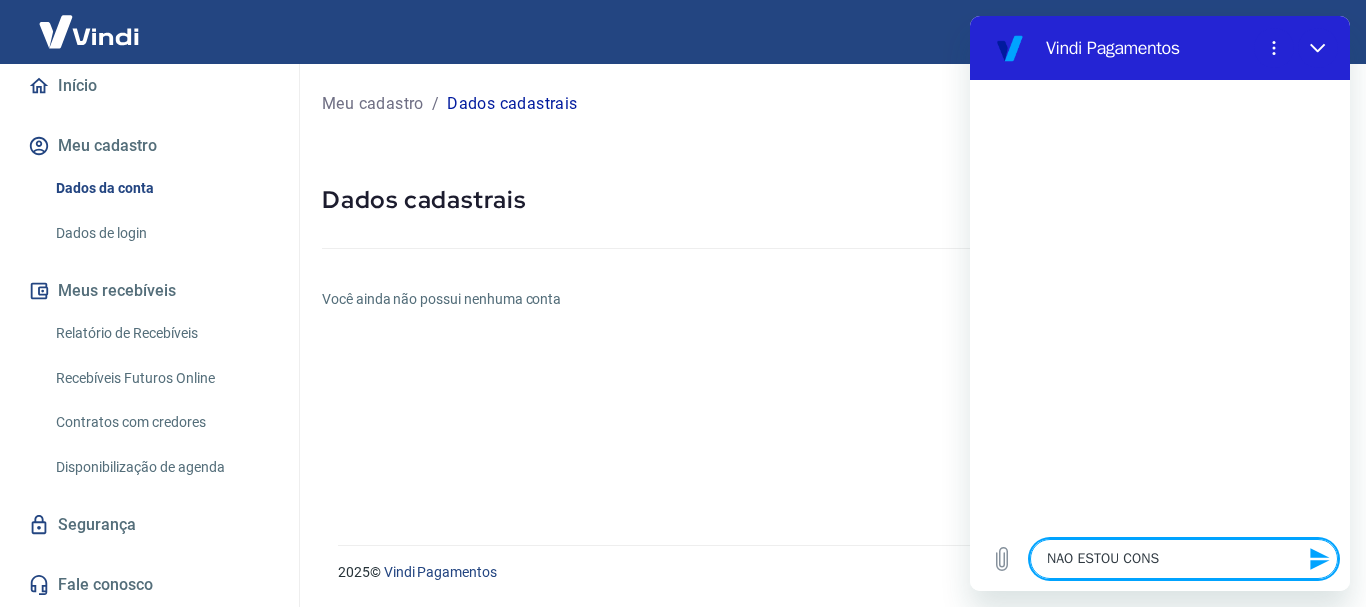 type on "NAO ESTOU CONSE" 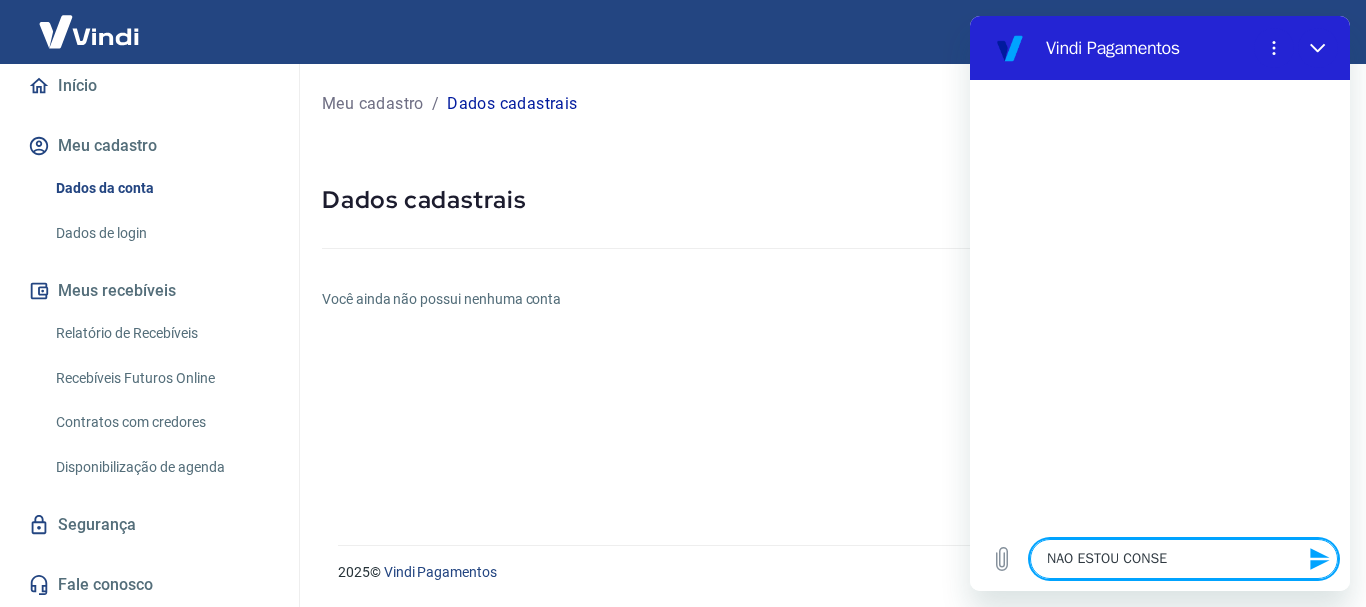 type on "NAO ESTOU CONSEG" 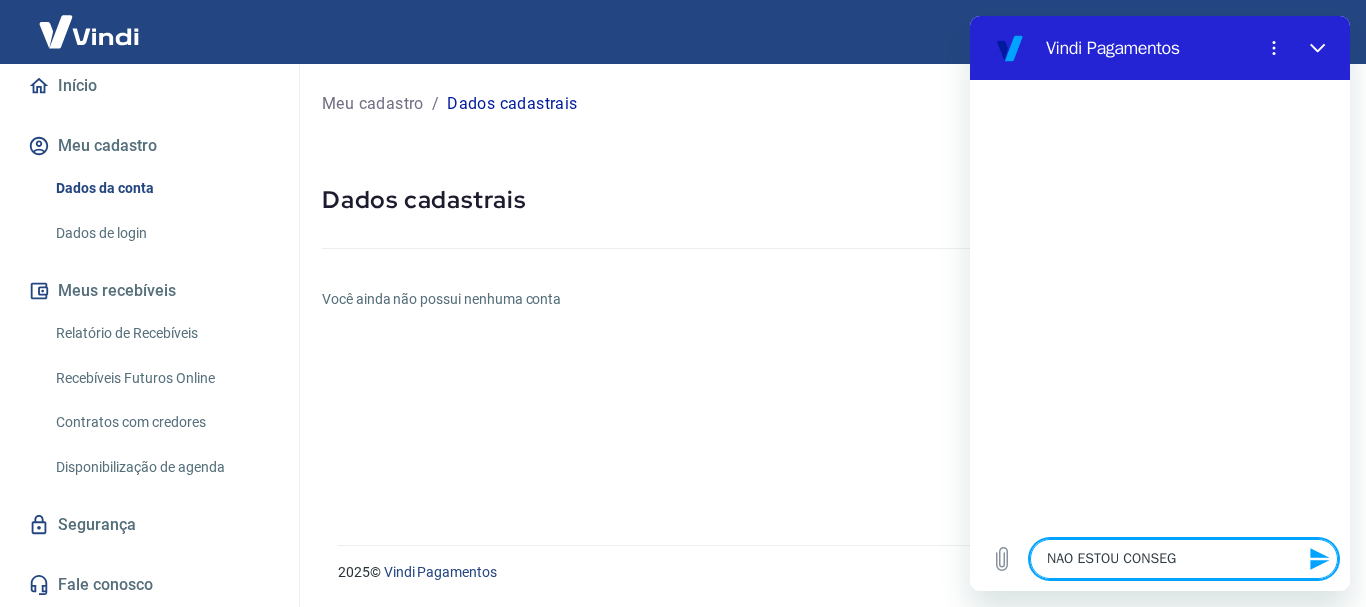 type on "NAO ESTOU CONSEGU" 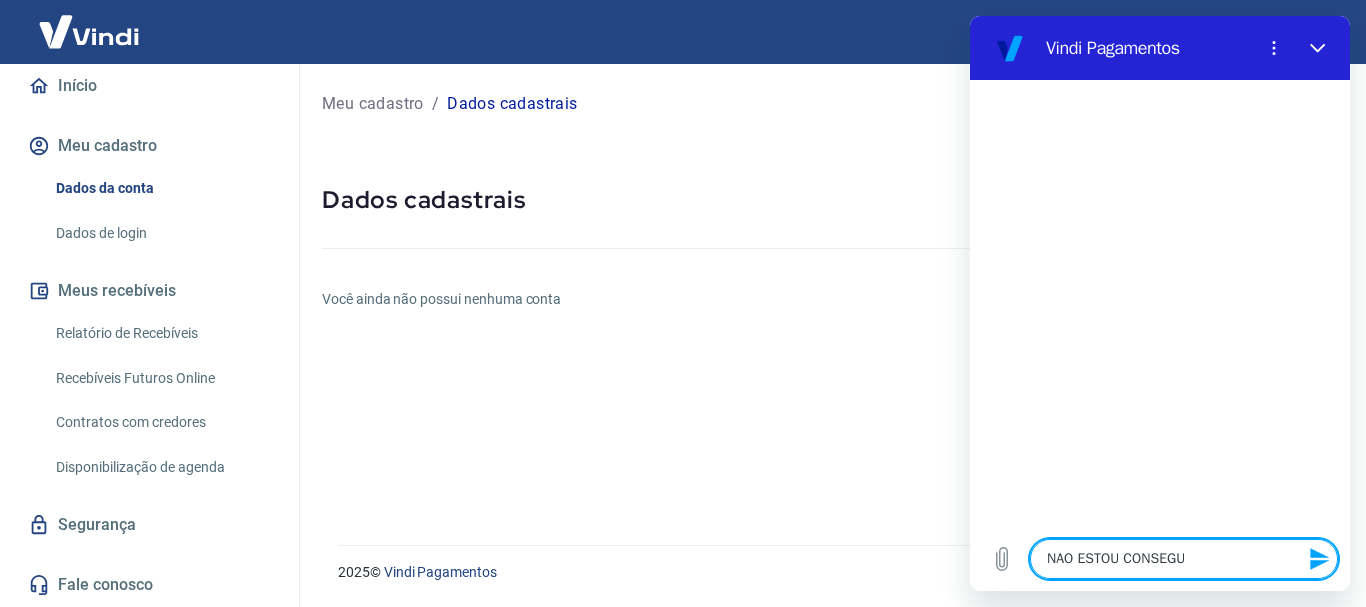type on "NAO ESTOU CONSEGUI" 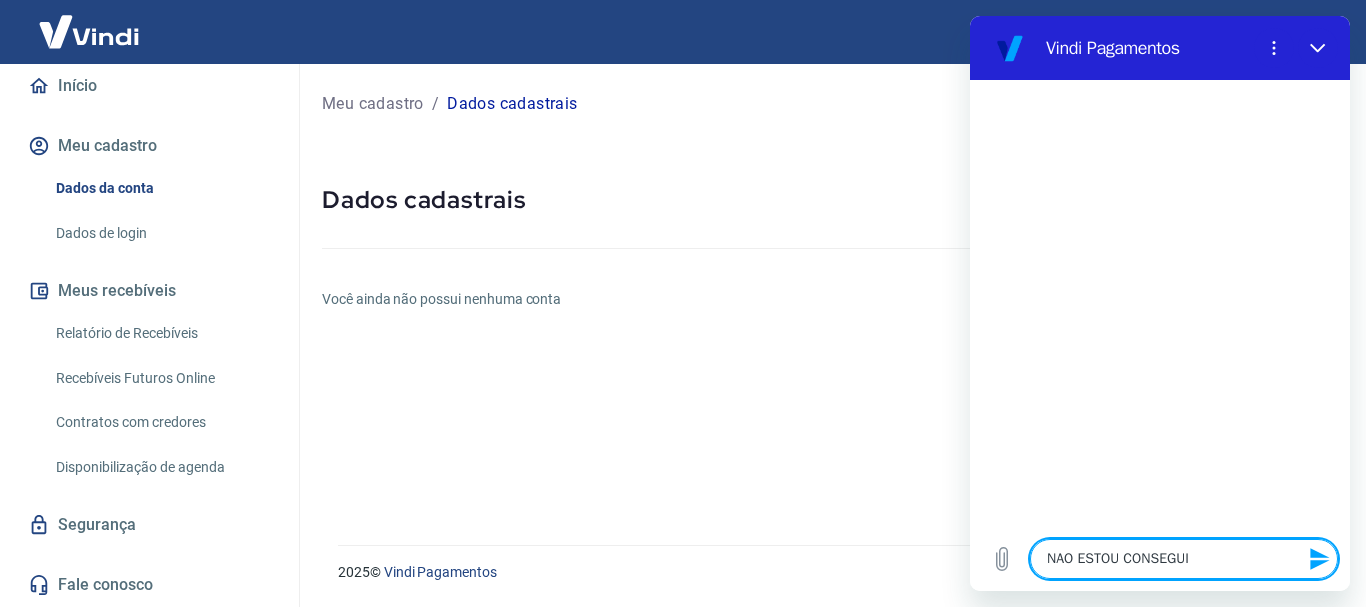 type on "NAO ESTOU CONSEGUIN" 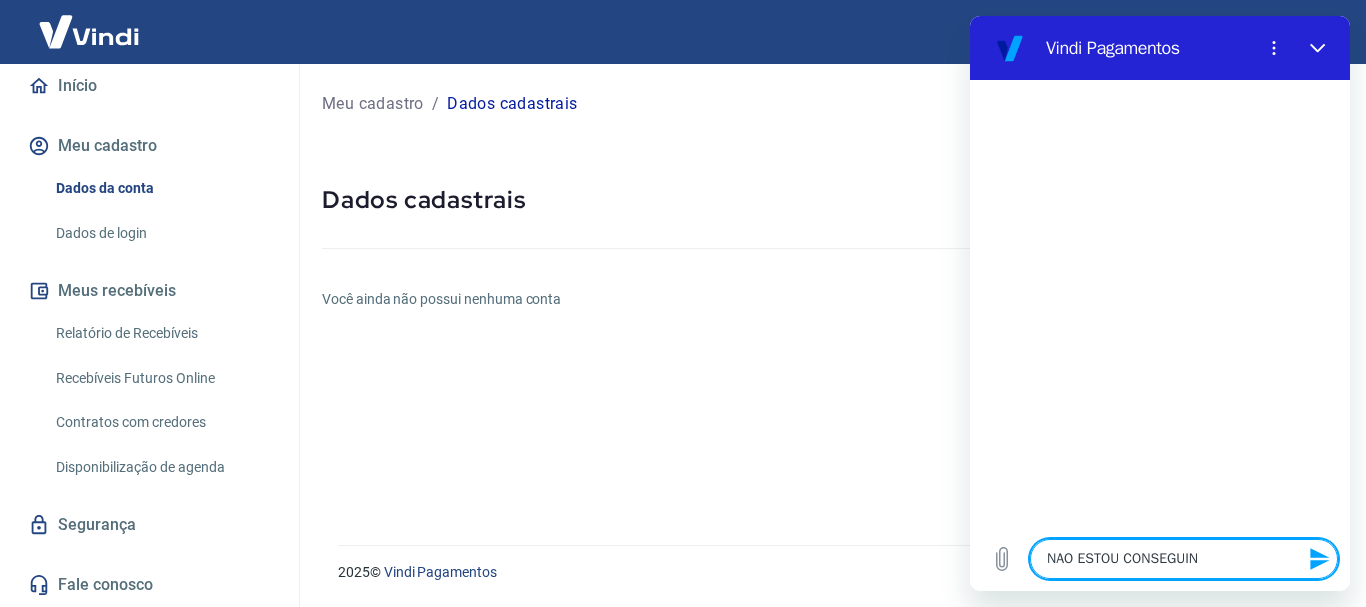 type on "NAO ESTOU CONSEGUIND" 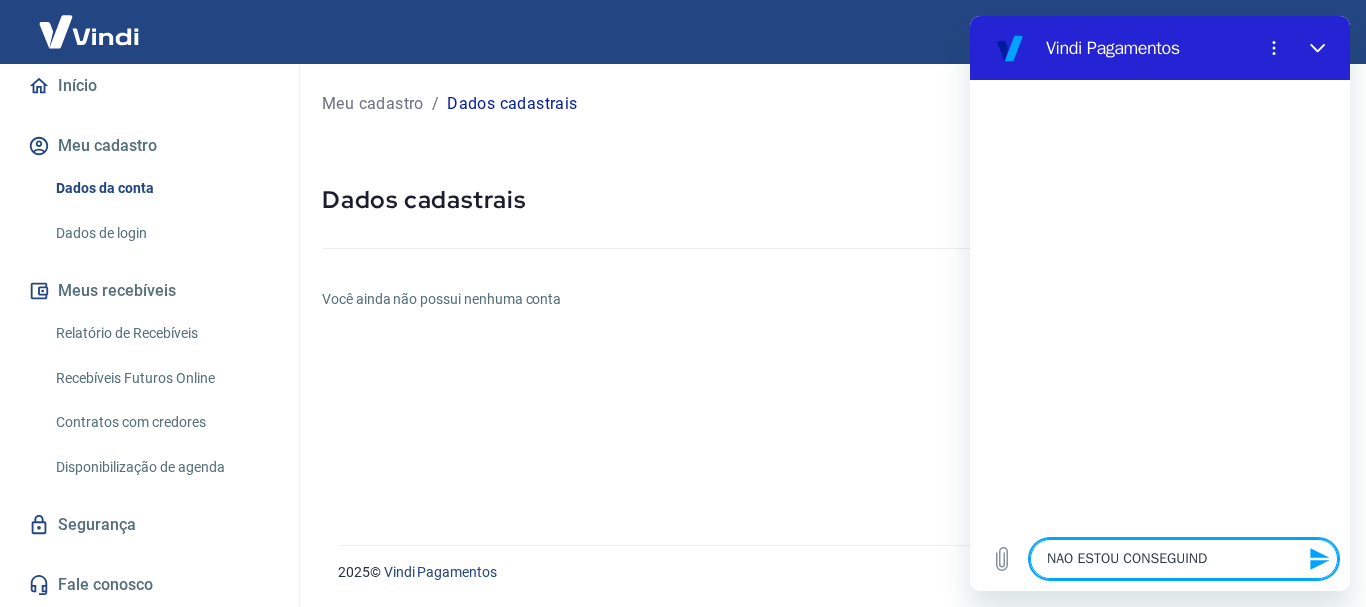 type on "NAO ESTOU CONSEGUINDO" 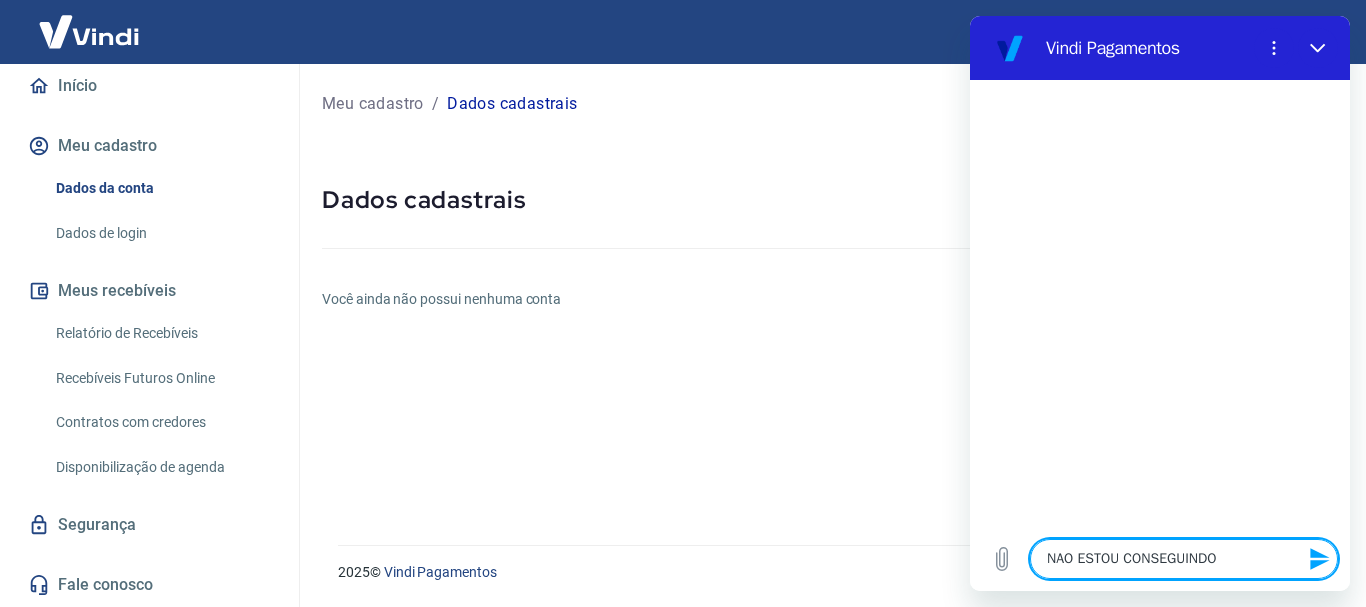 type on "x" 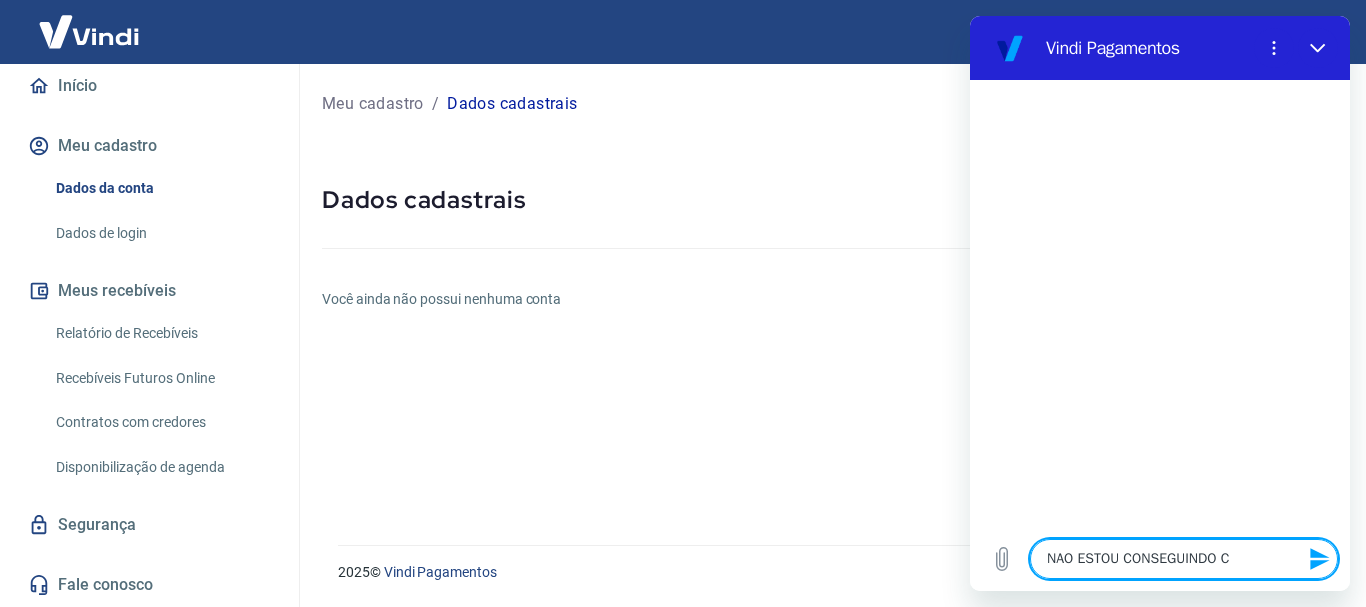 type on "x" 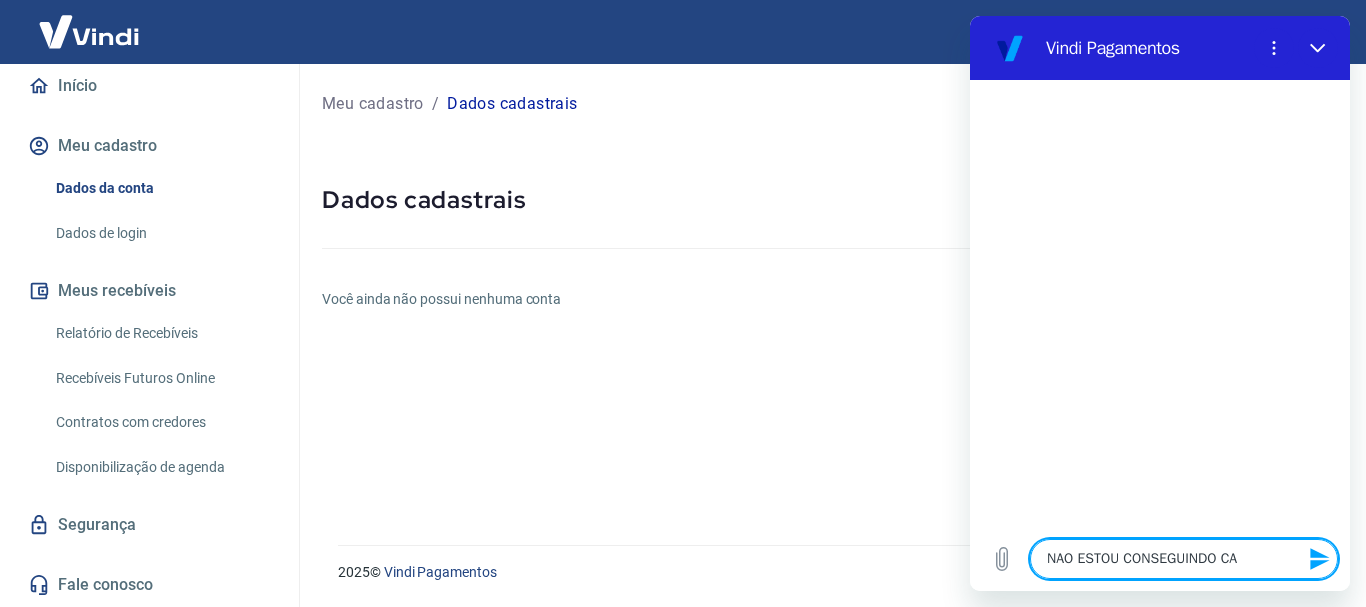 type on "NAO ESTOU CONSEGUINDO CAD" 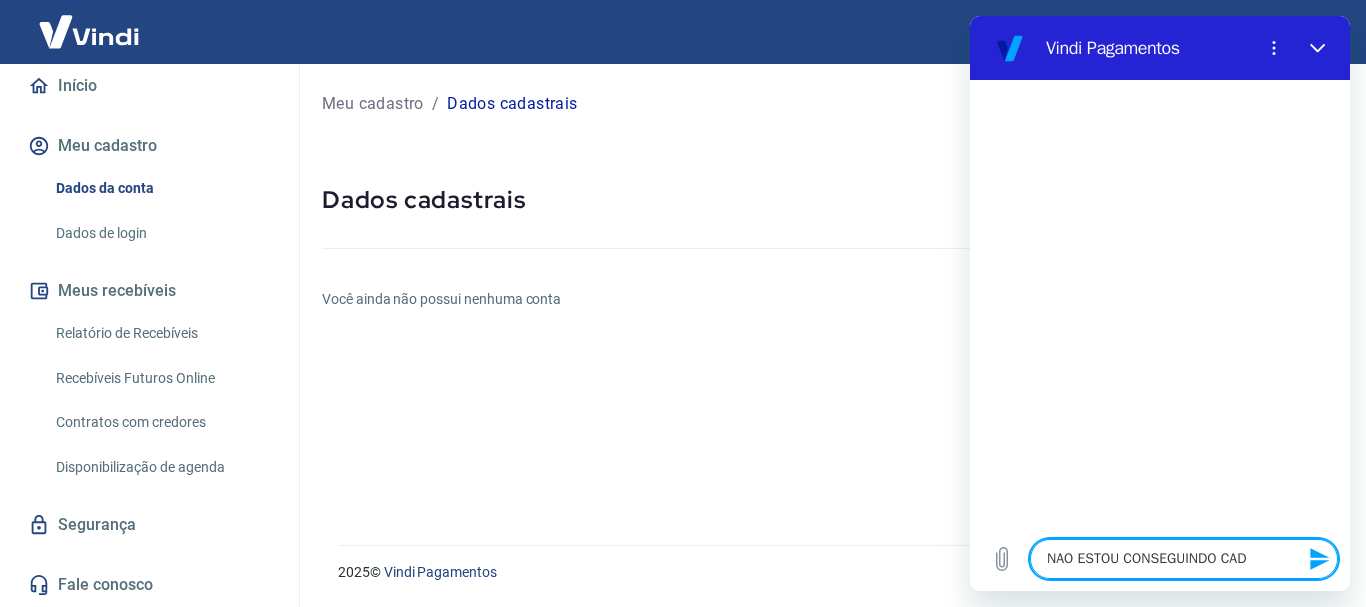type on "NAO ESTOU CONSEGUINDO CADA" 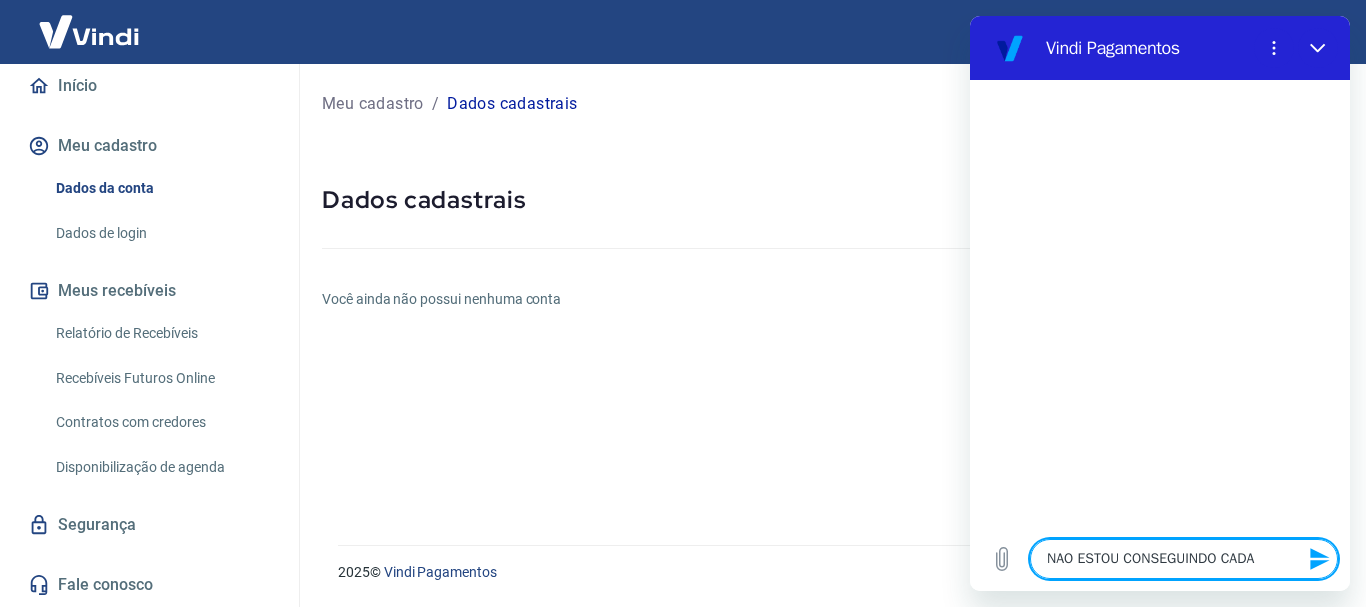 type on "NAO ESTOU CONSEGUINDO CADAS" 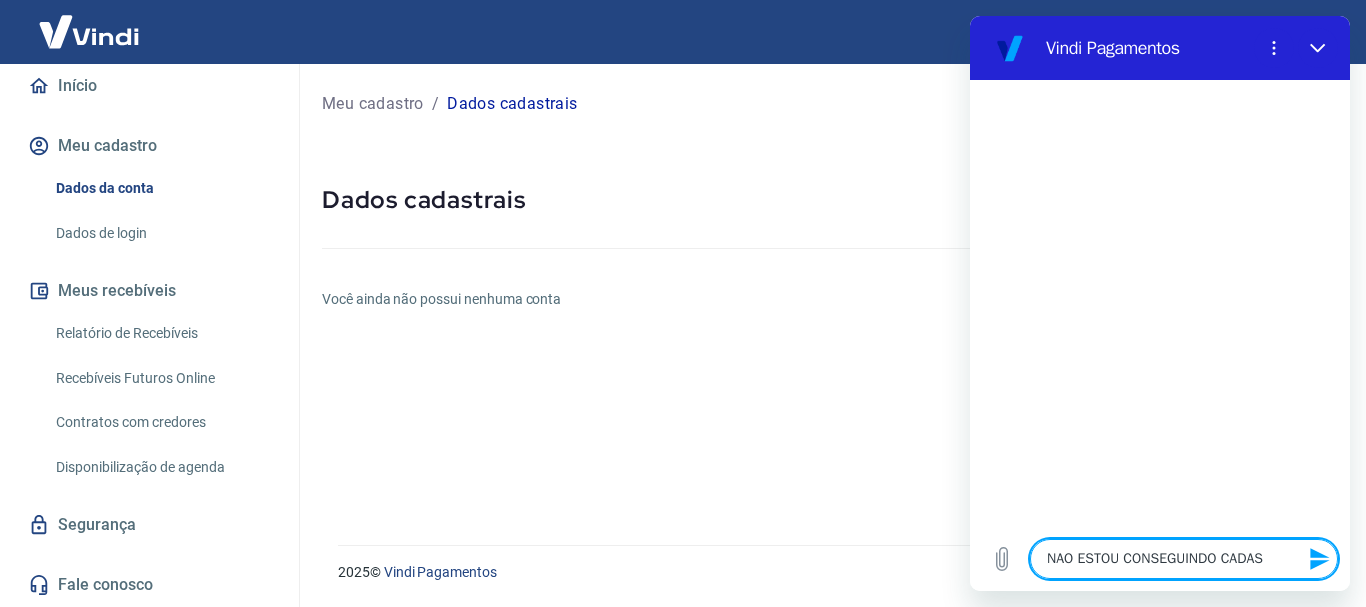type on "NAO ESTOU CONSEGUINDO CADAST" 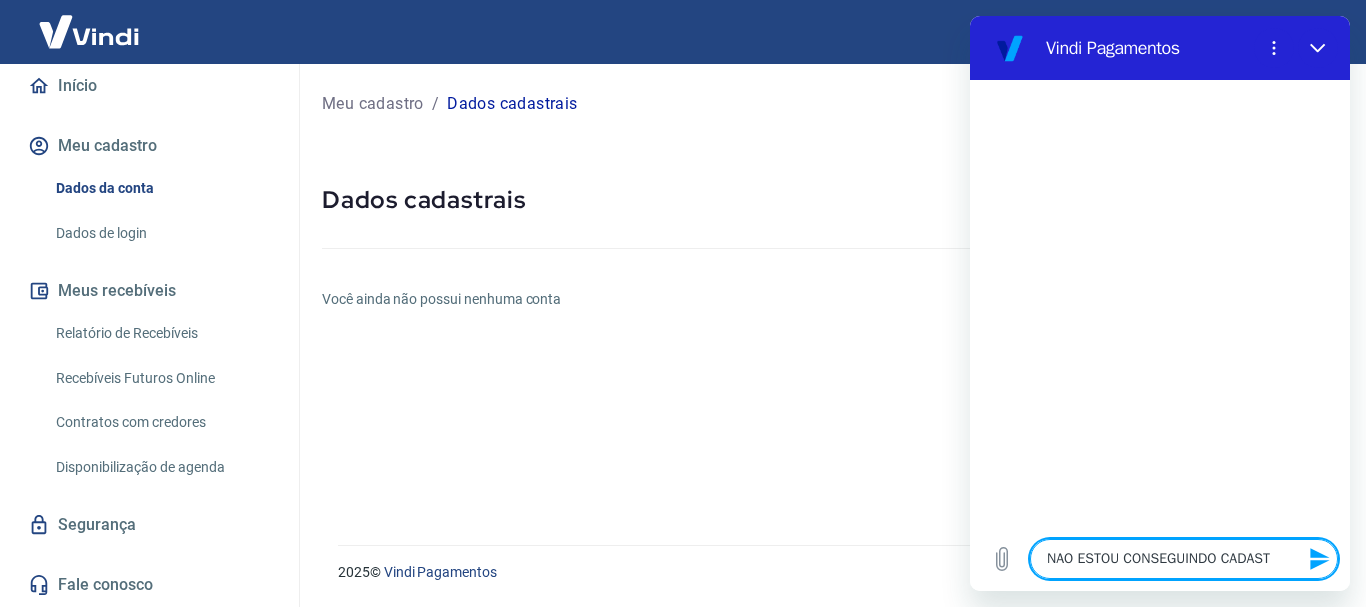 type on "NAO ESTOU CONSEGUINDO CADASTR" 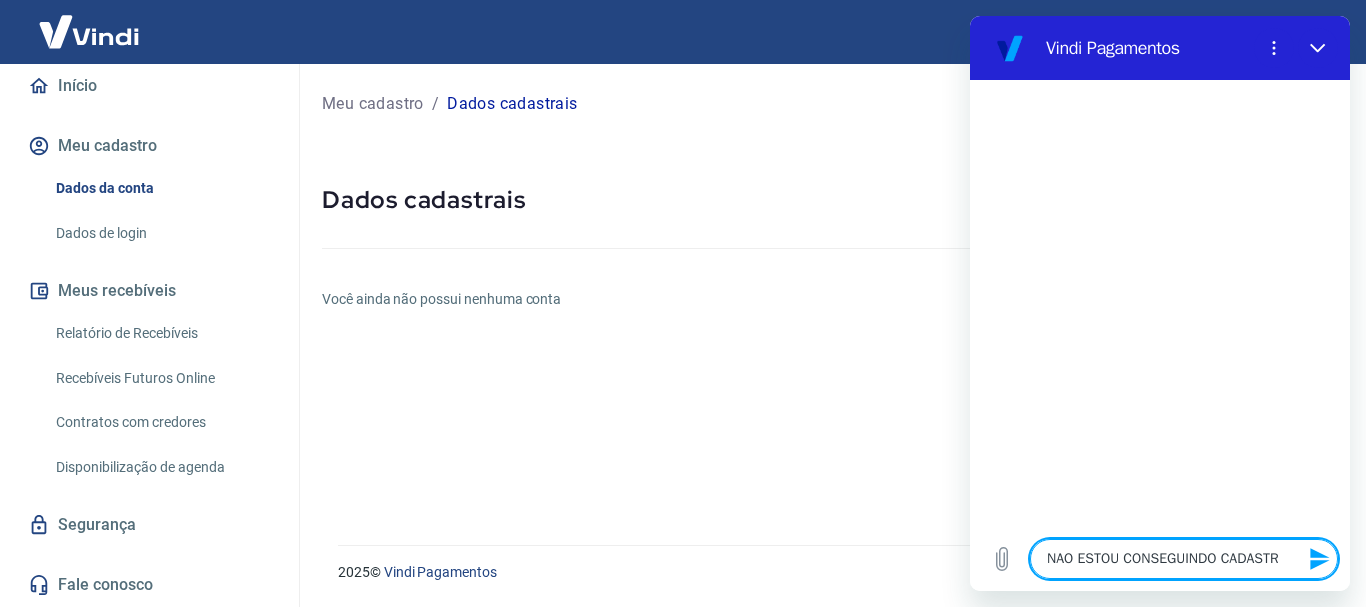 type on "x" 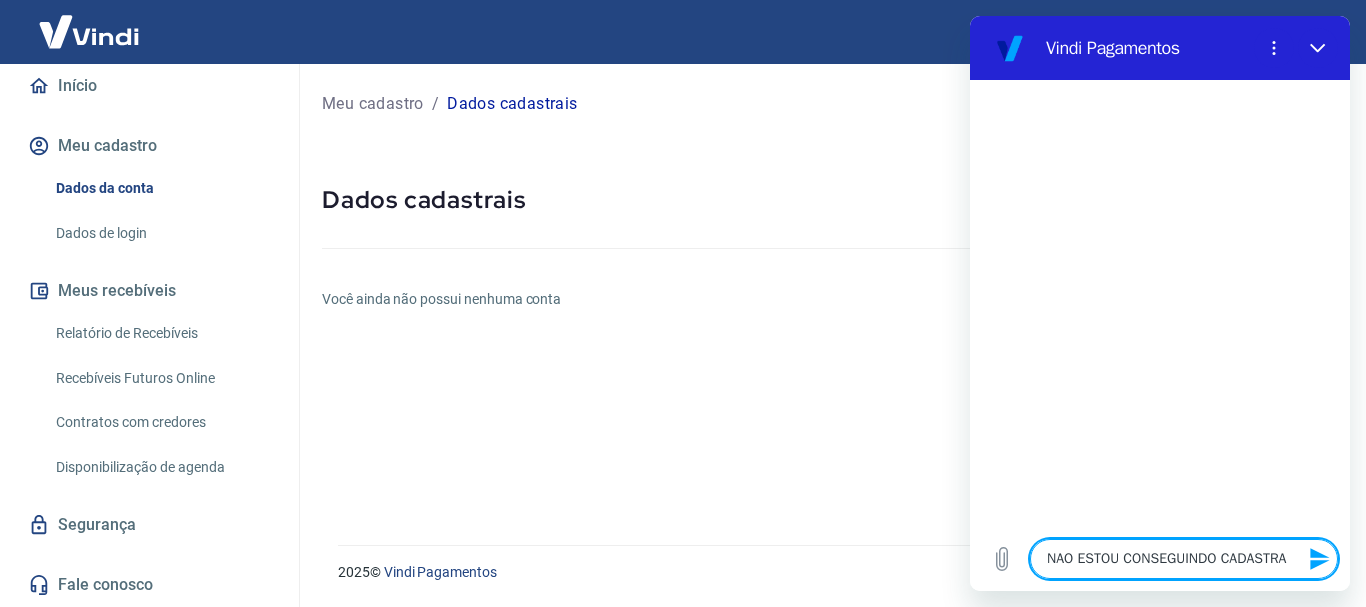 type on "NAO ESTOU CONSEGUINDO CADASTRAR" 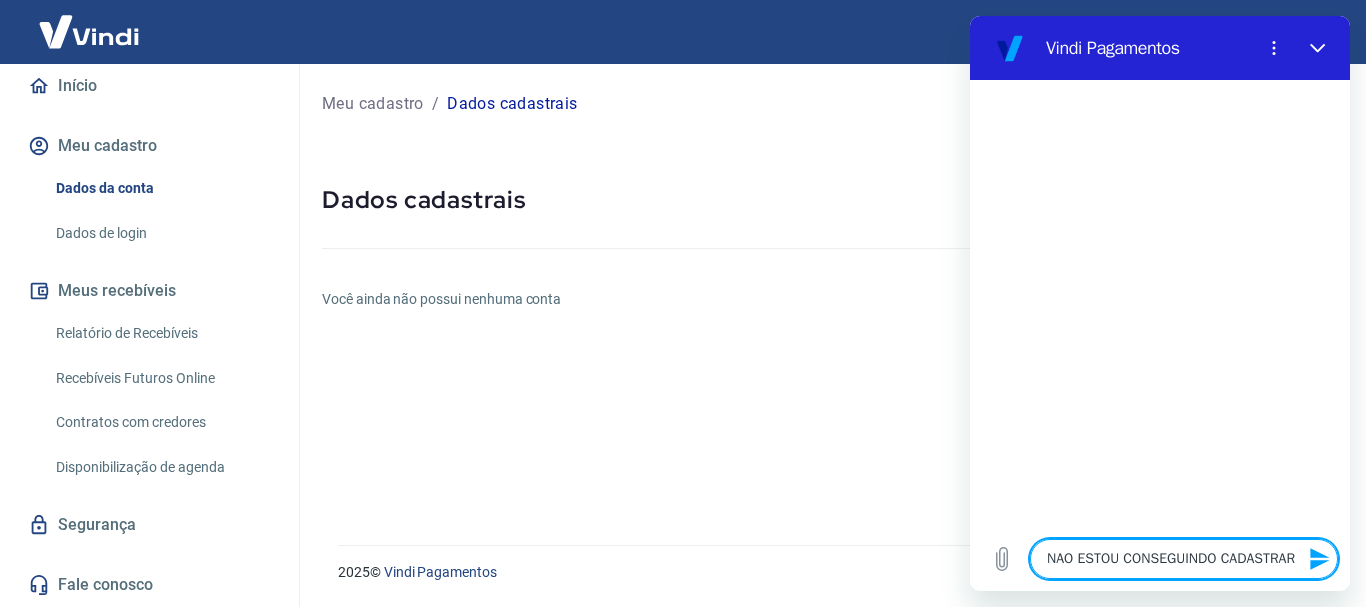 type on "x" 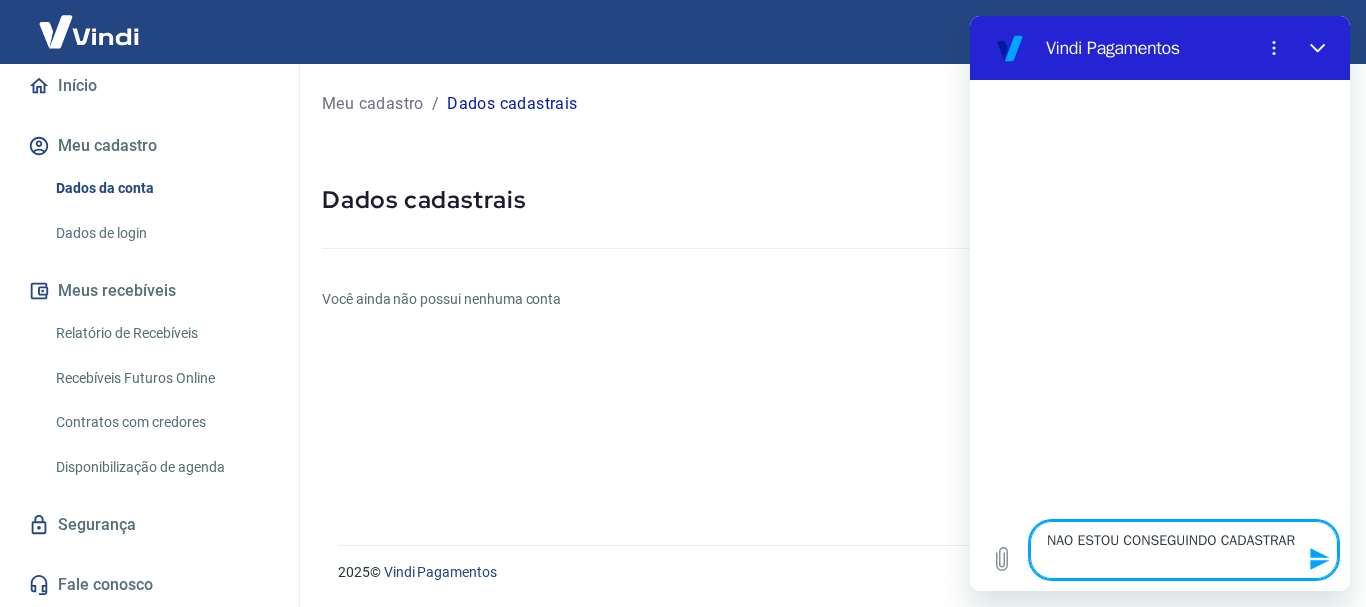type on "NAO ESTOU CONSEGUINDO CADASTRAR" 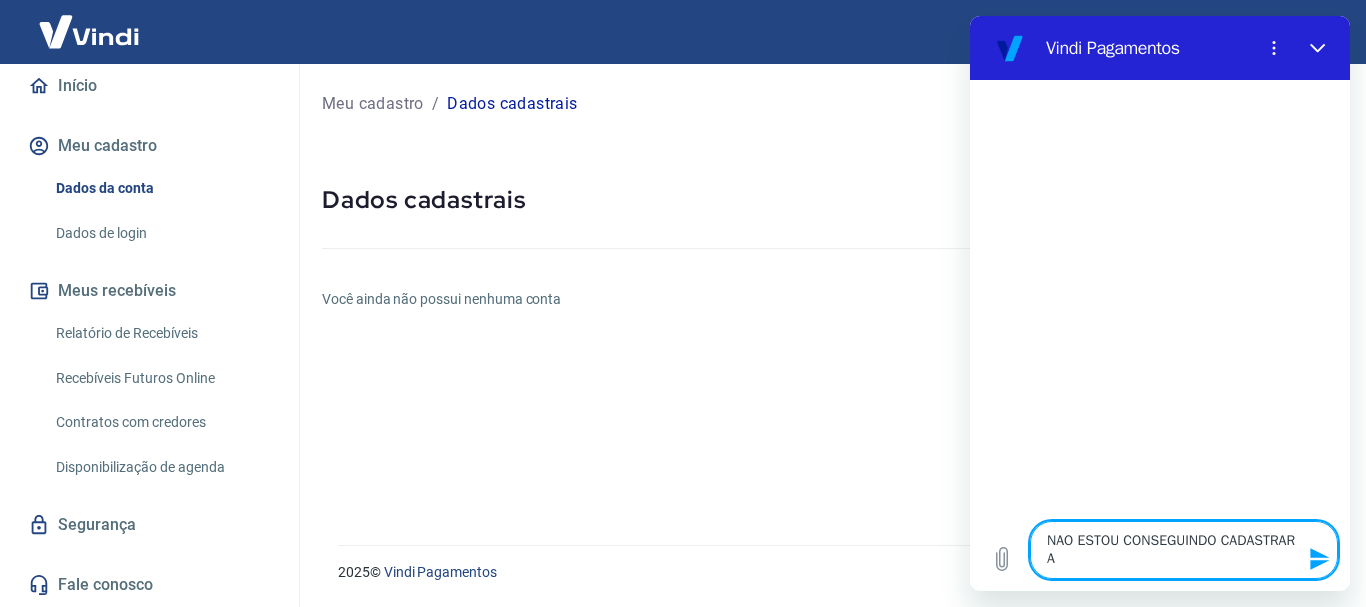 type on "NAO ESTOU CONSEGUINDO CADASTRAR  A" 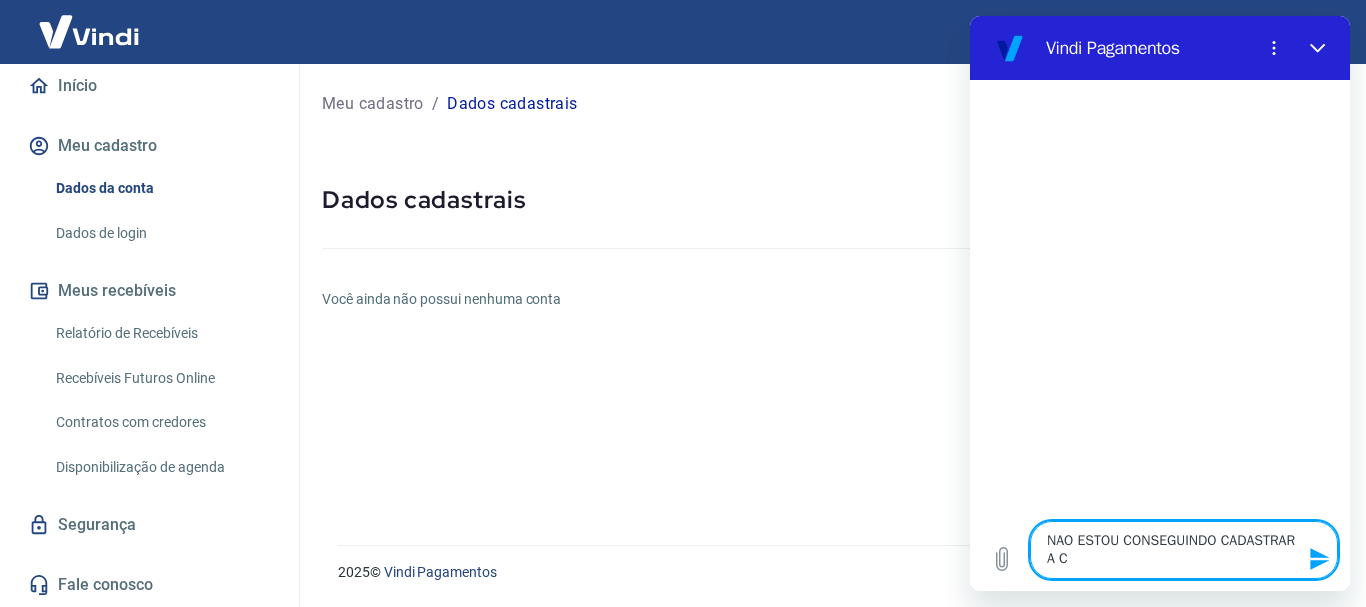 type on "NAO ESTOU CONSEGUINDO CADASTRAR  A CO" 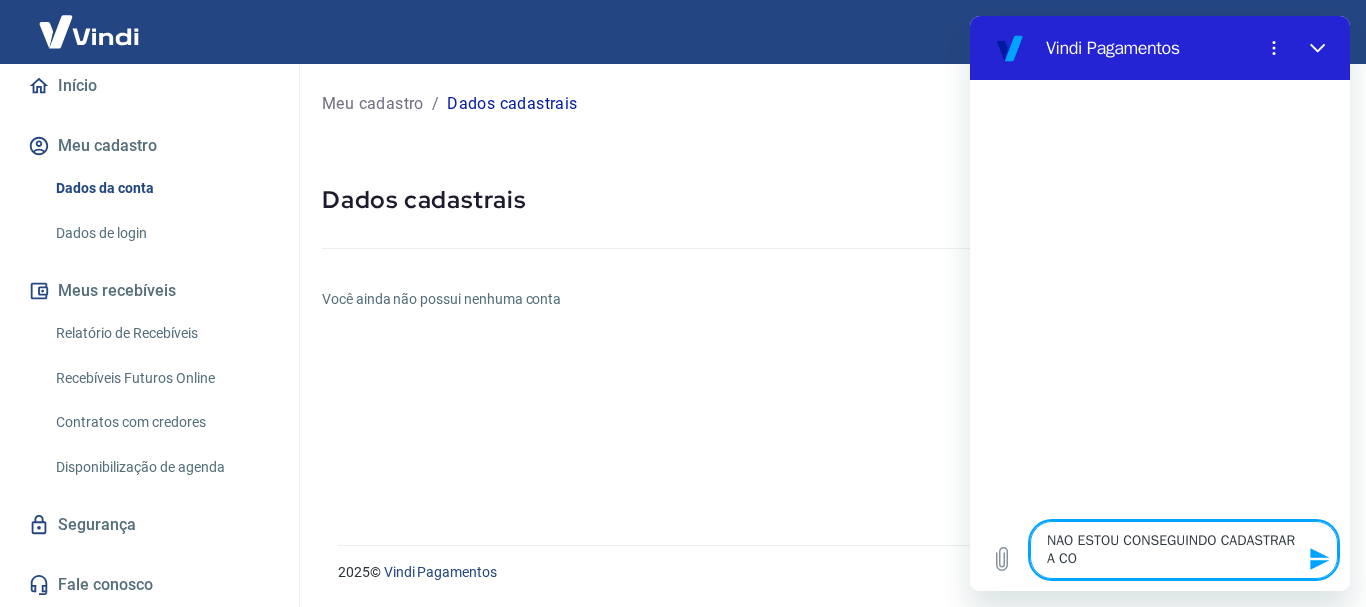 type on "NAO ESTOU CONSEGUINDO CADASTRAR  A CON" 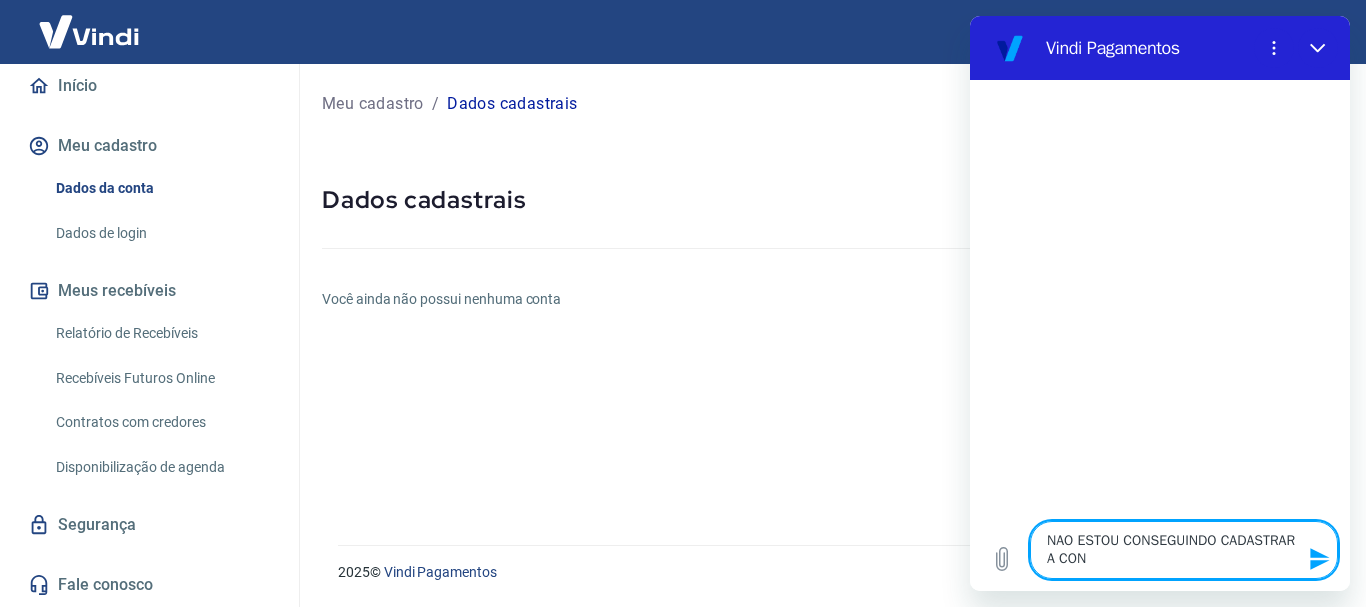 type on "NAO ESTOU CONSEGUINDO CADASTRAR  A CONT" 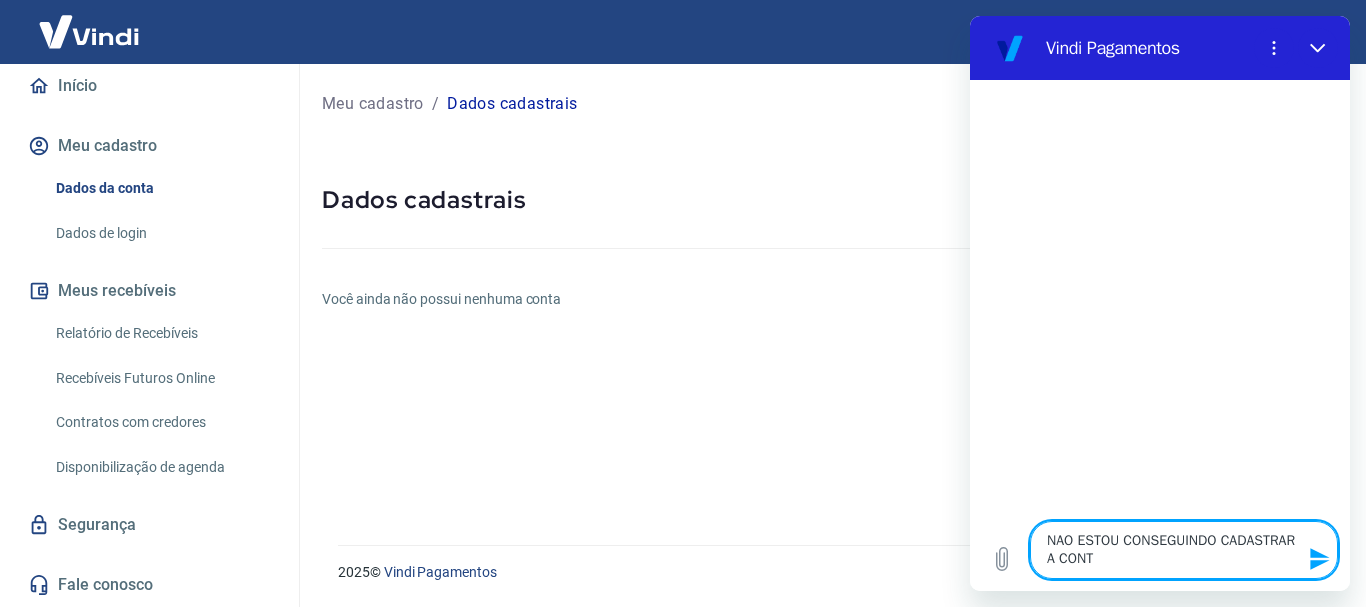 type on "NAO ESTOU CONSEGUINDO CADASTRAR  A CONTA" 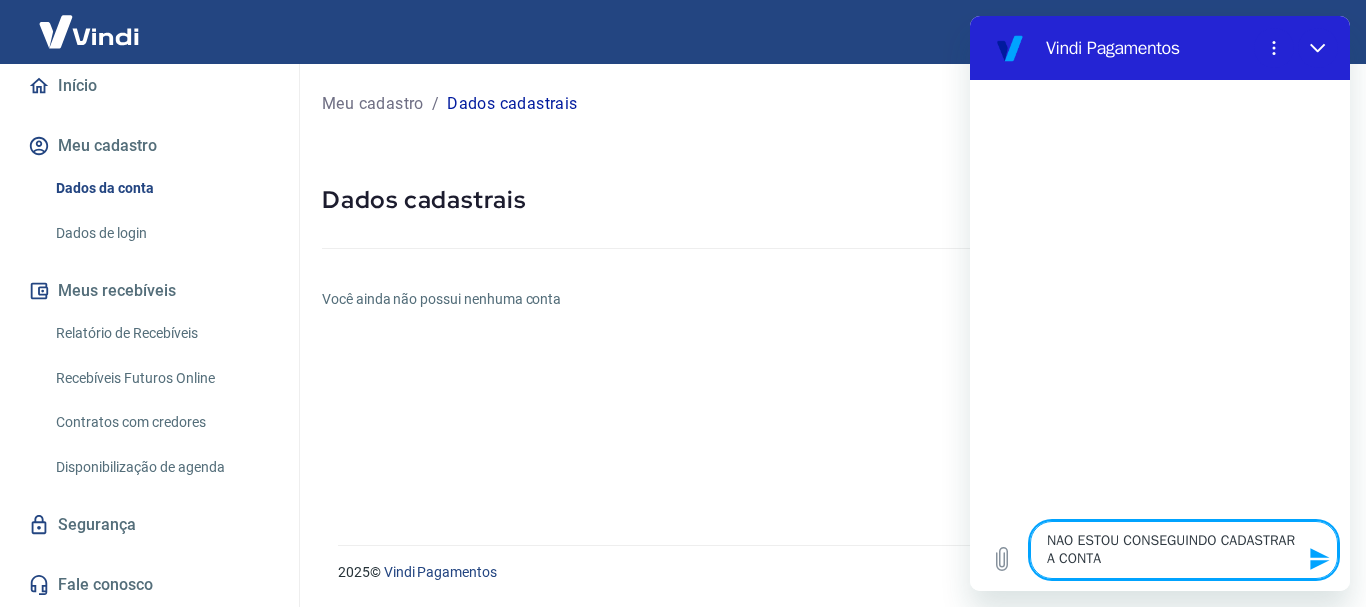 type on "x" 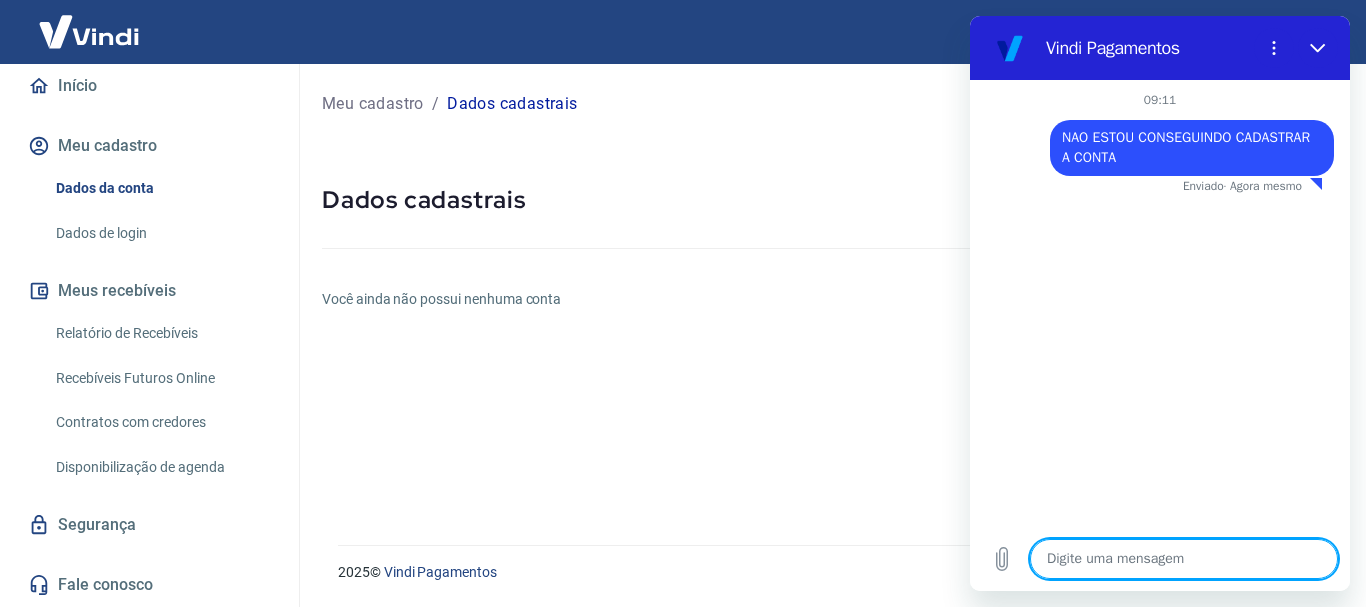 type on "x" 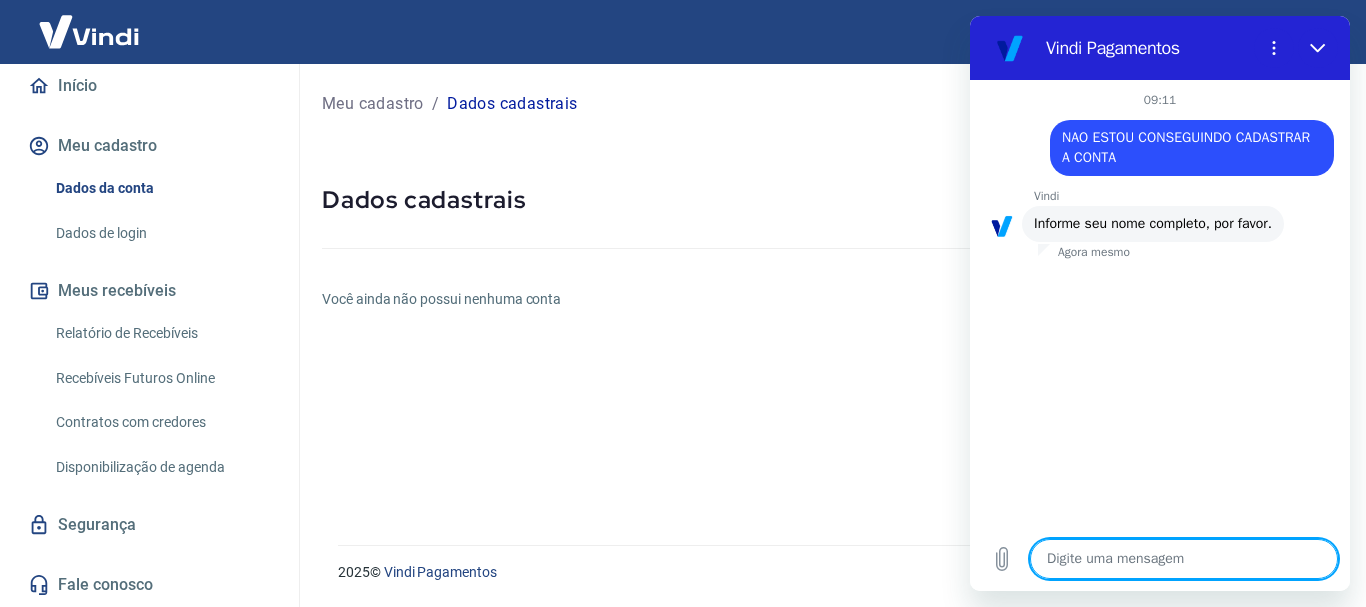 type on "E" 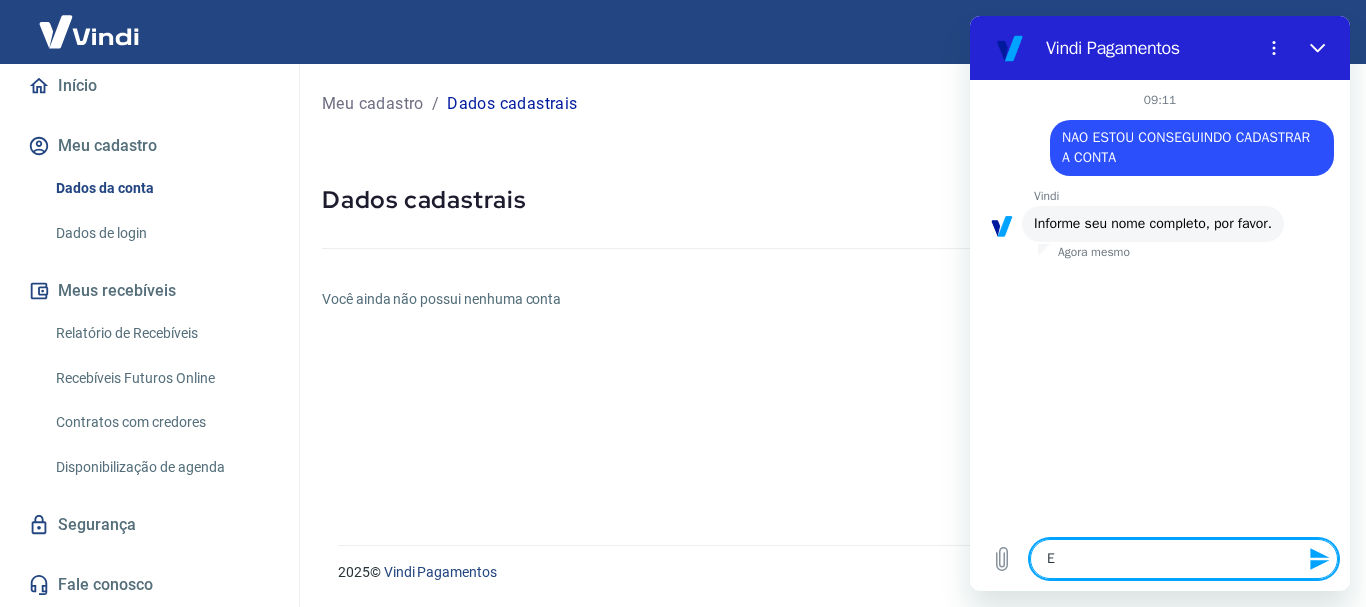 type on "E" 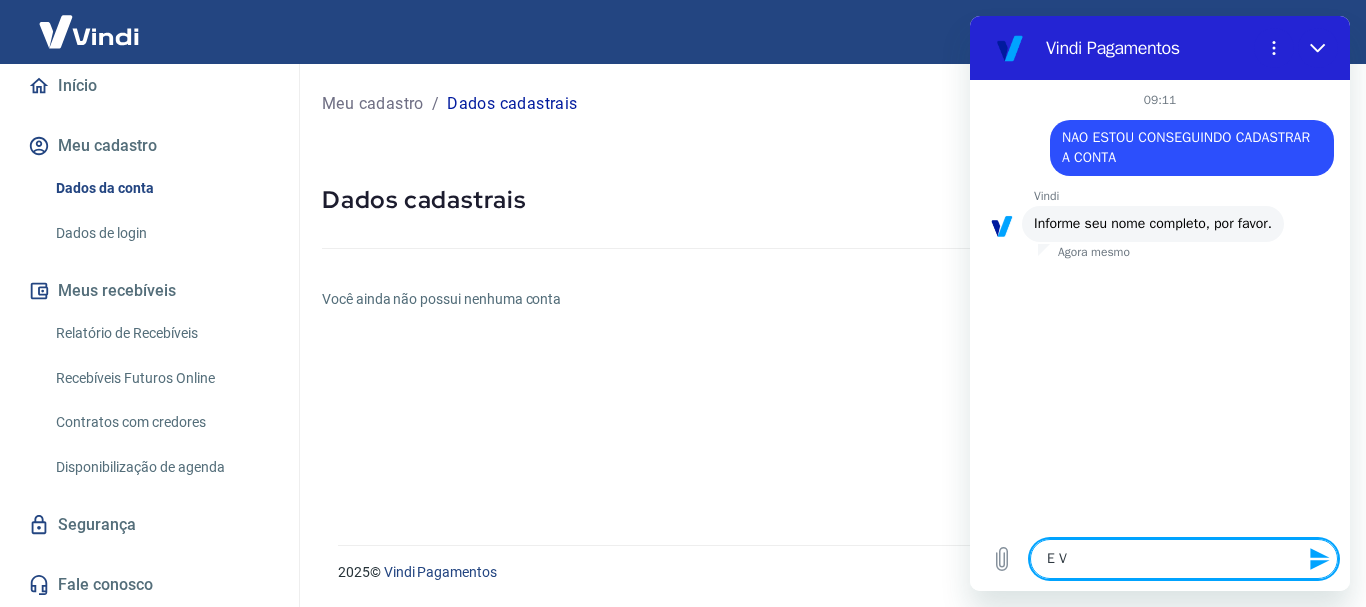type on "E VI" 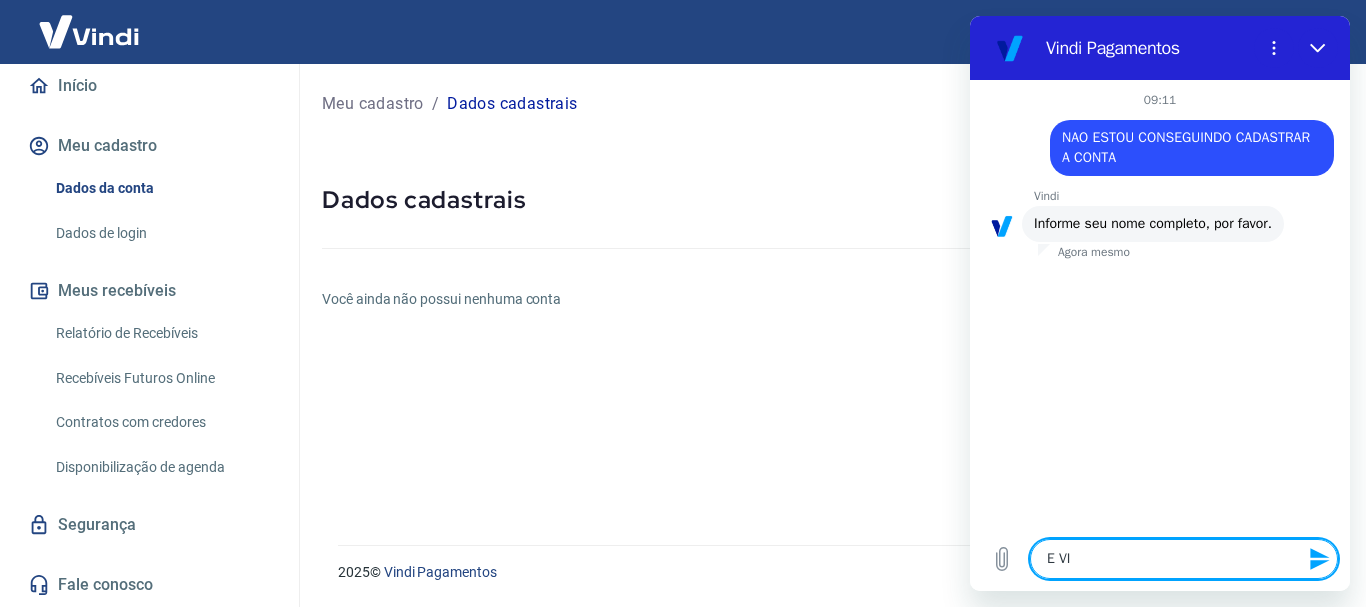 type on "x" 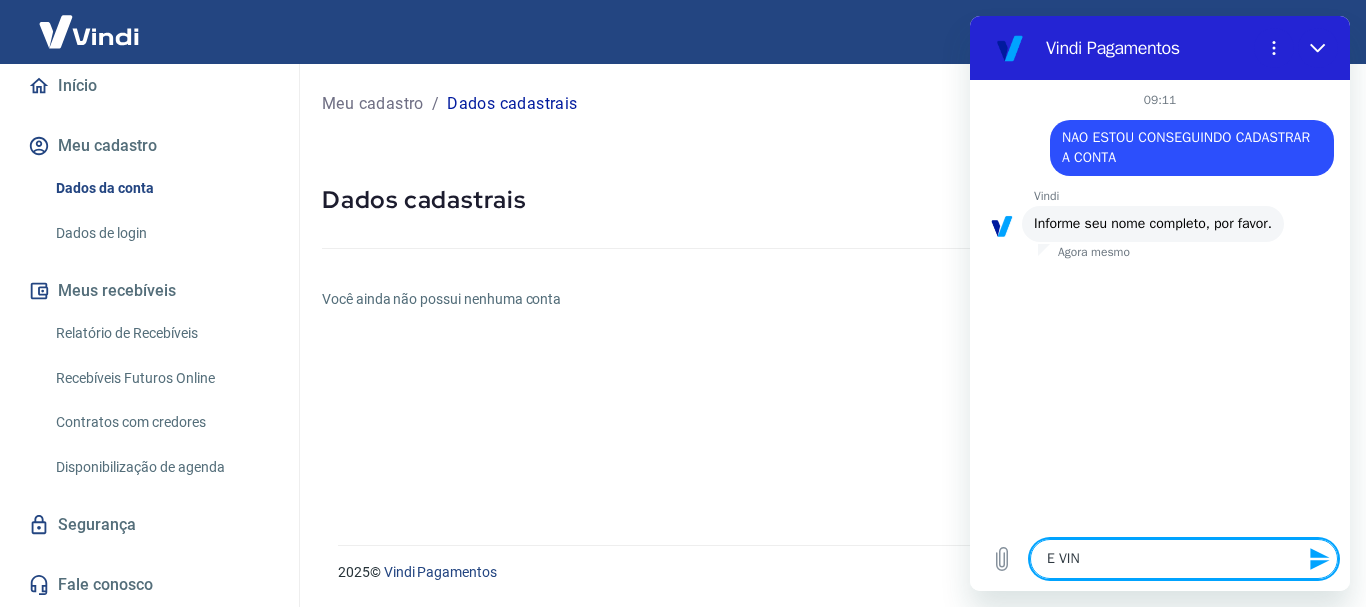 type on "E VINC" 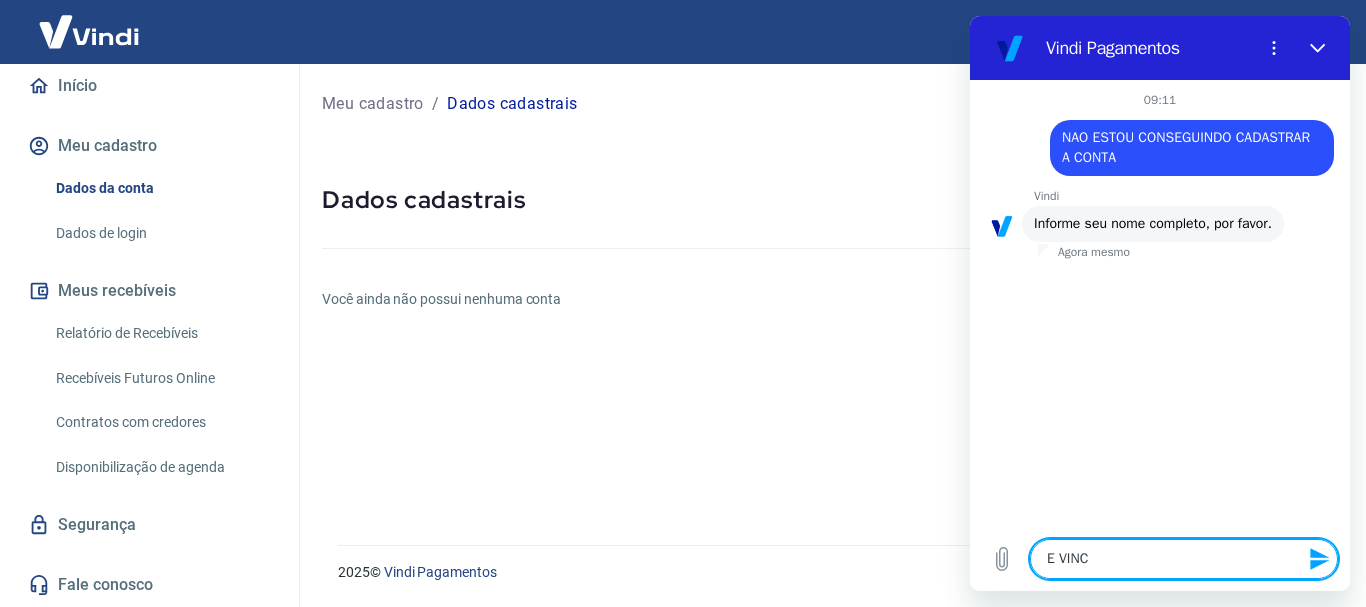type on "E VINCU" 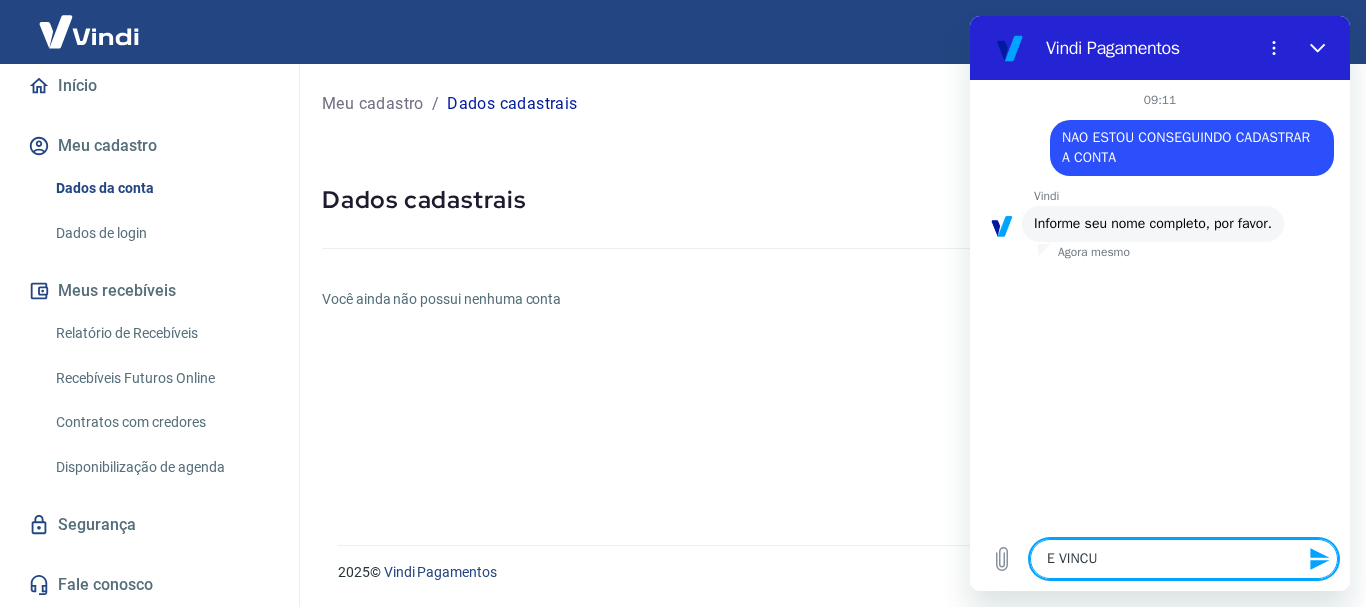 type on "E VINCUL" 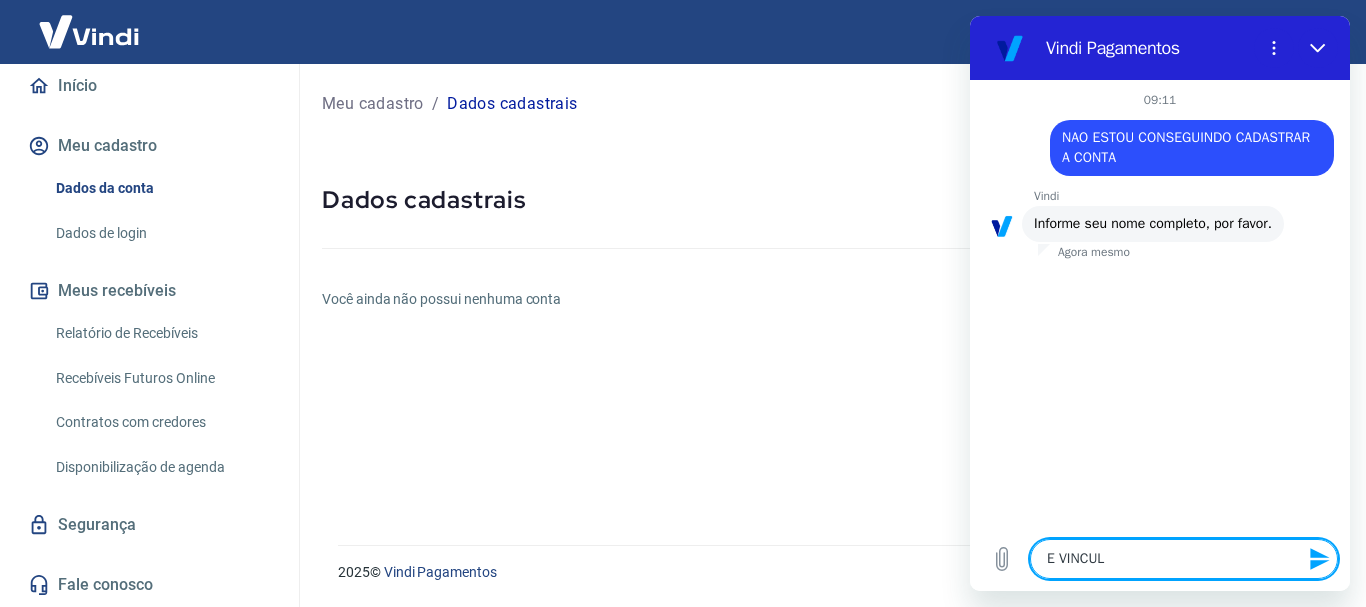 type on "E VINCULA" 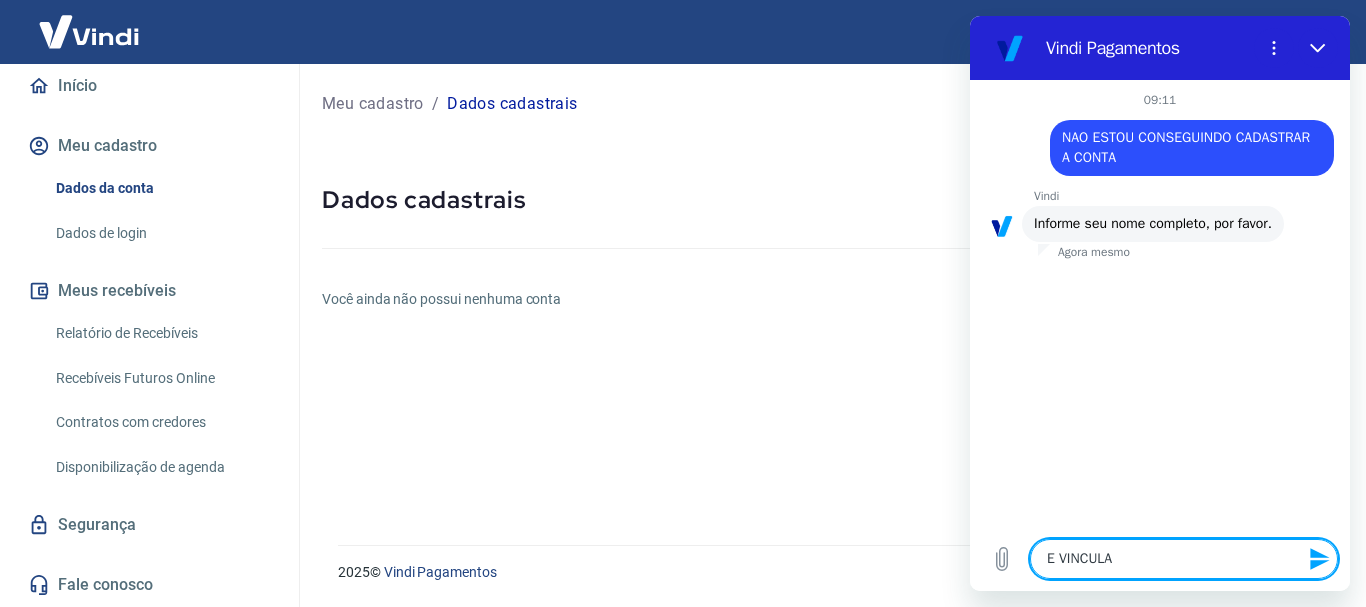 type on "E VINCULAR" 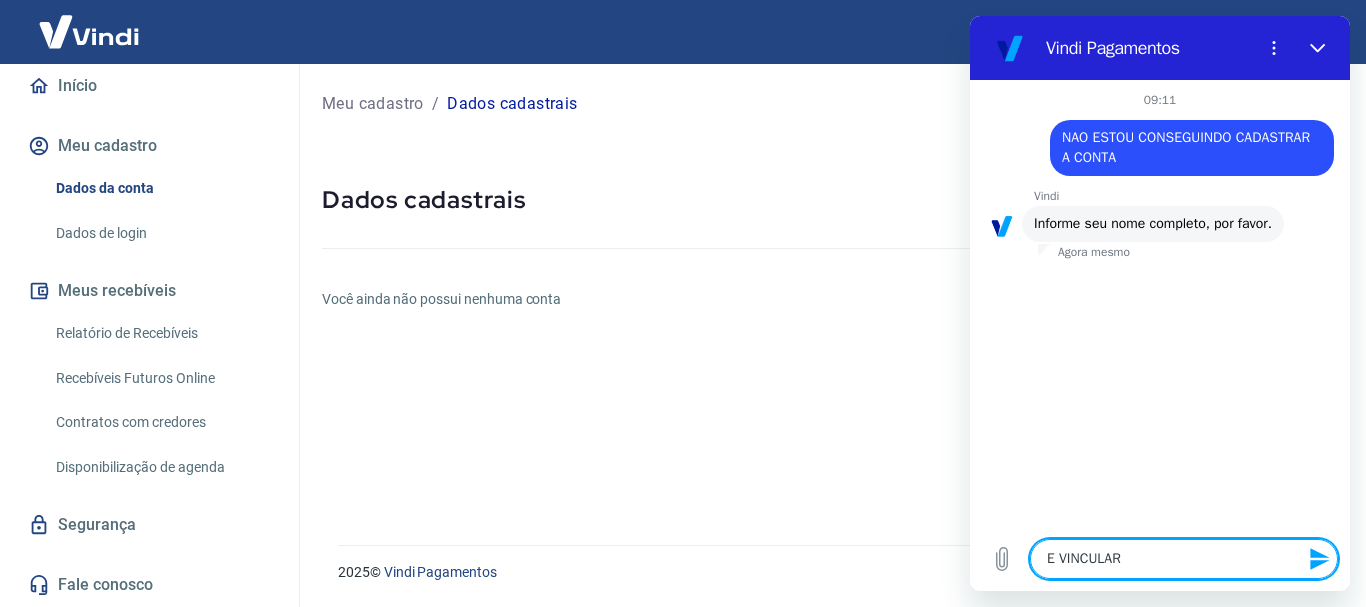 type on "E VINCULAR" 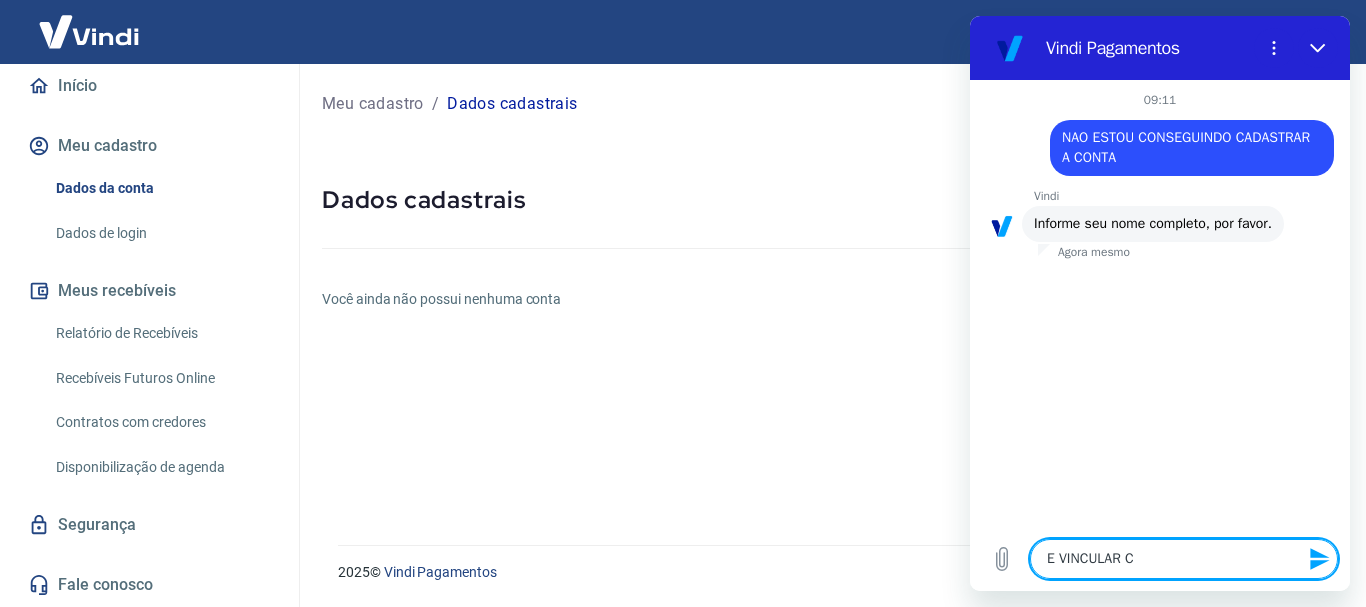 type on "E VINCULAR CO" 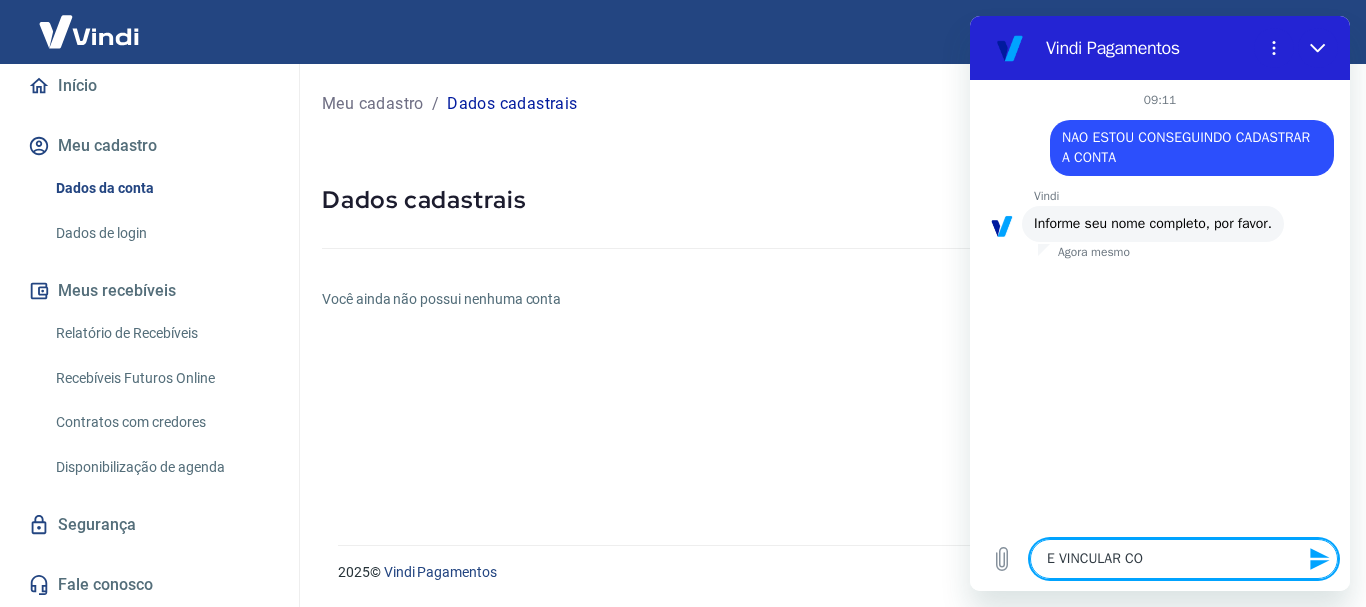 type on "x" 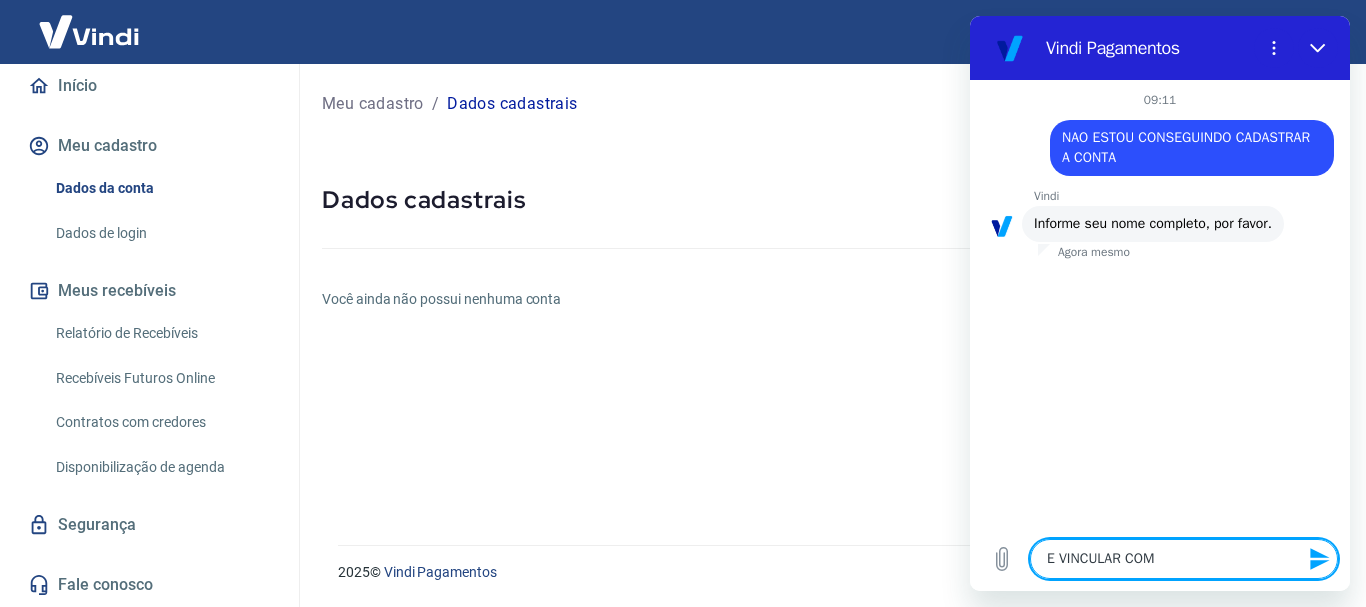 type on "E VINCULAR COM" 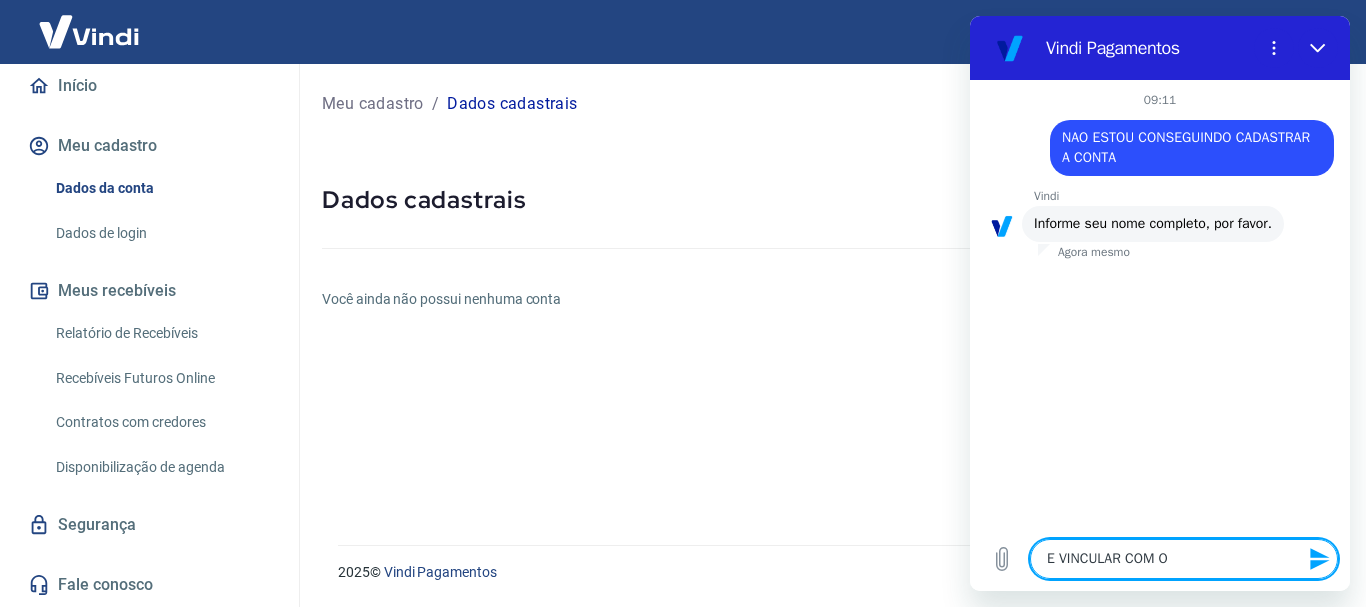 type on "x" 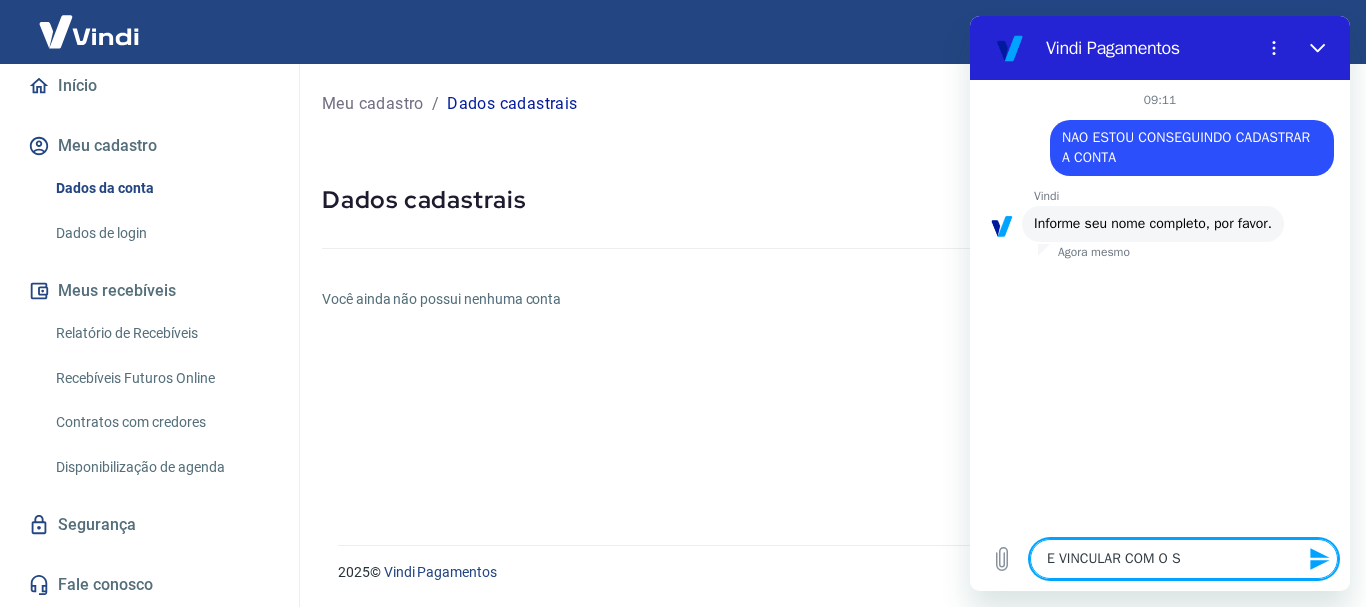 type on "E VINCULAR COM O SI" 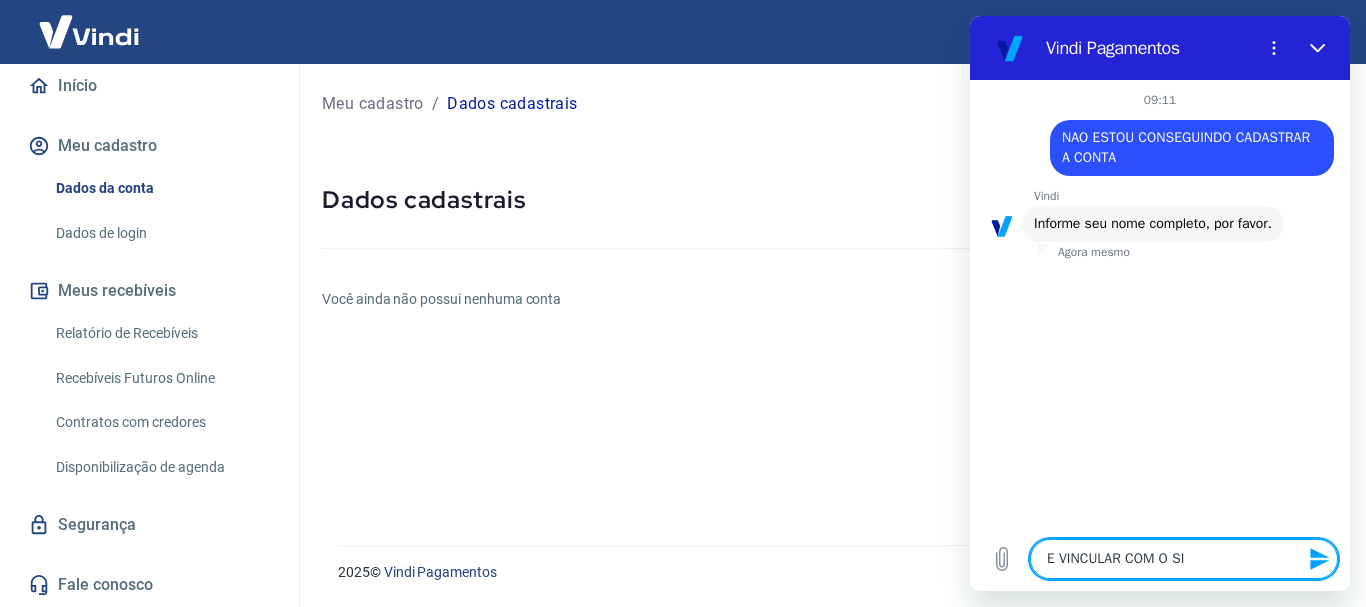 type on "E VINCULAR COM O SIT" 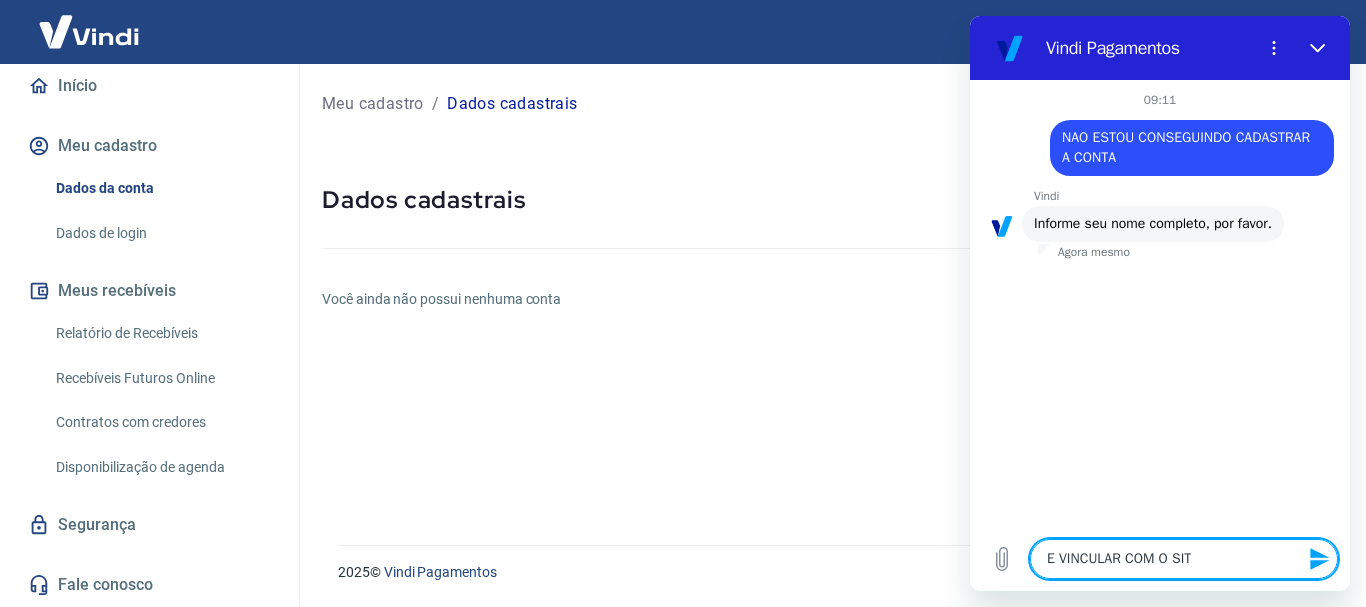 type on "x" 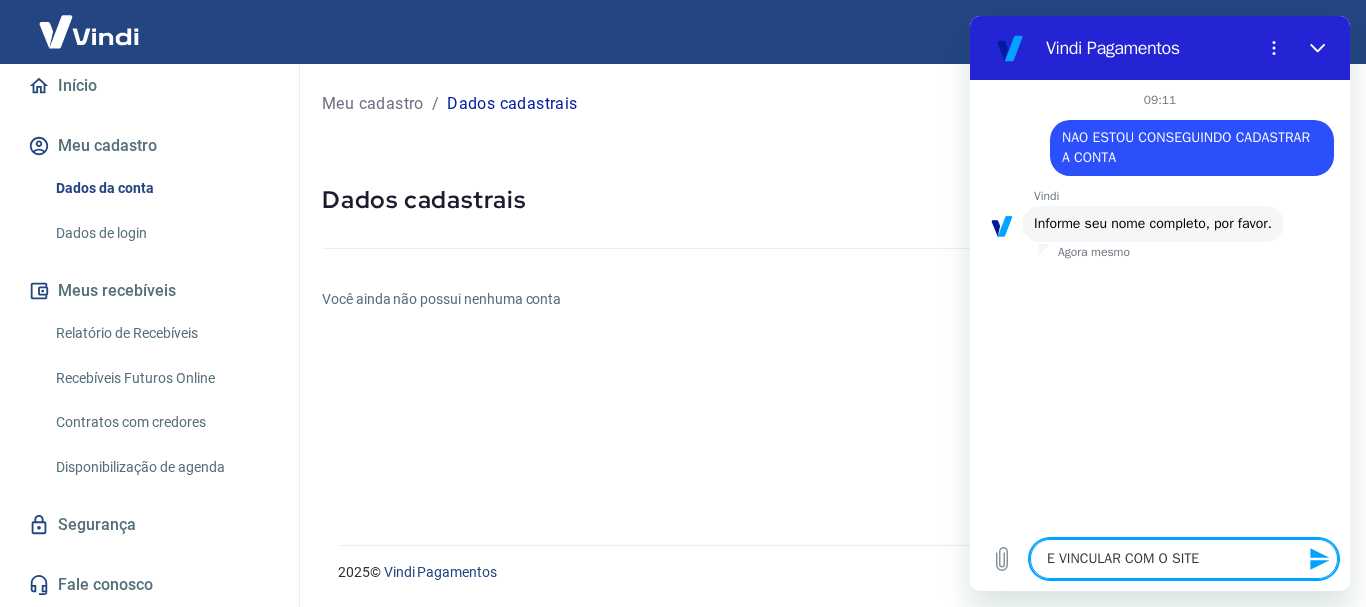type 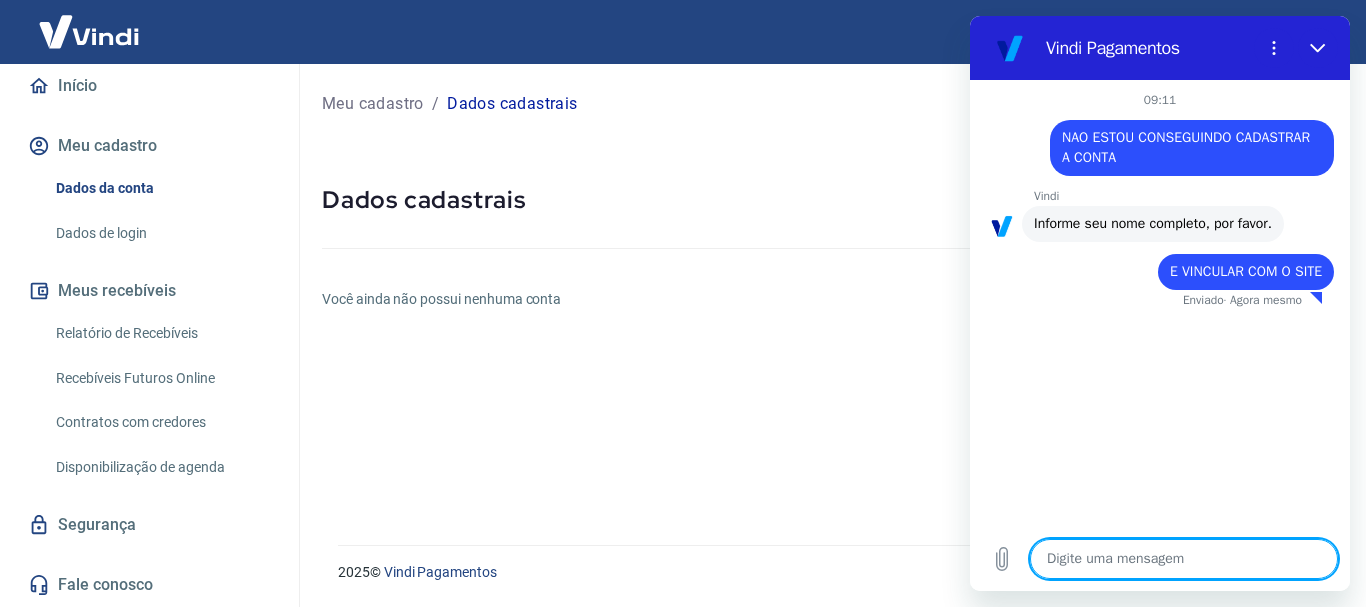 type on "x" 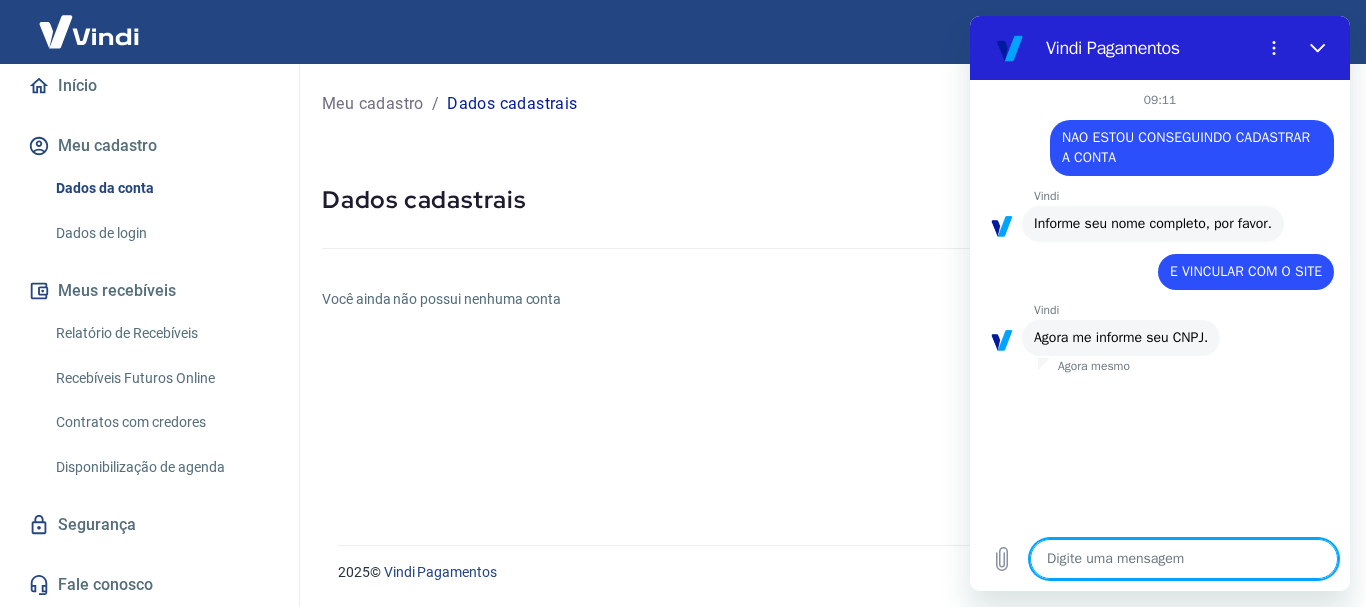 type on "F" 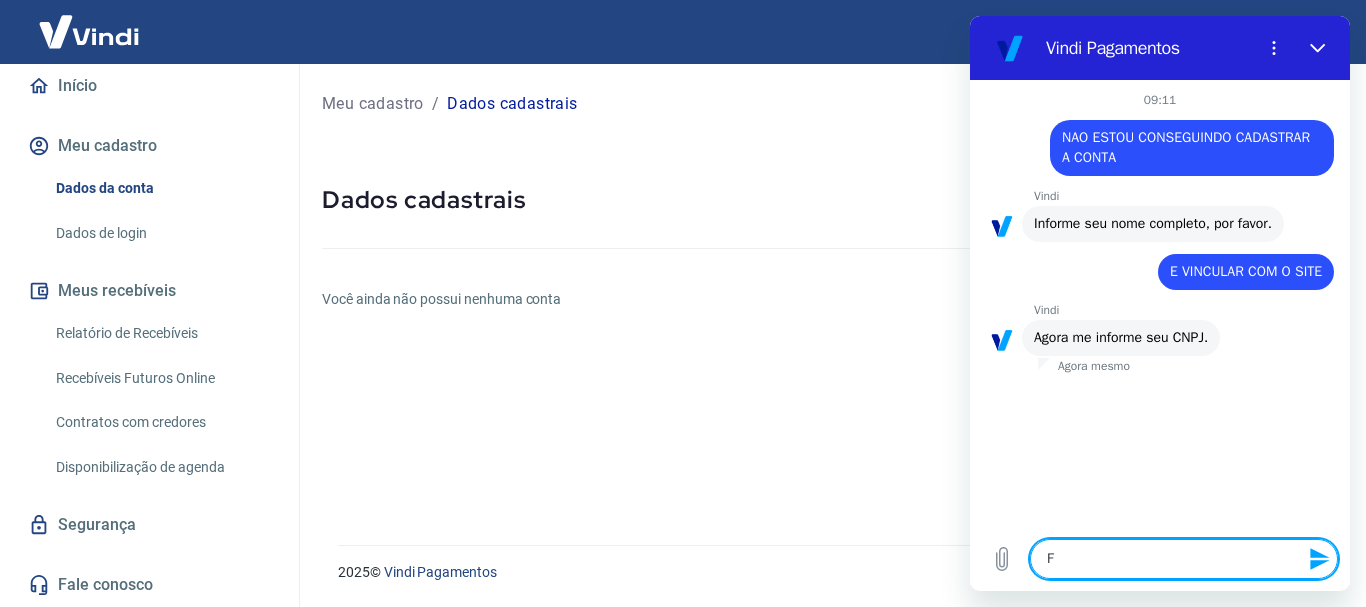 type on "FR" 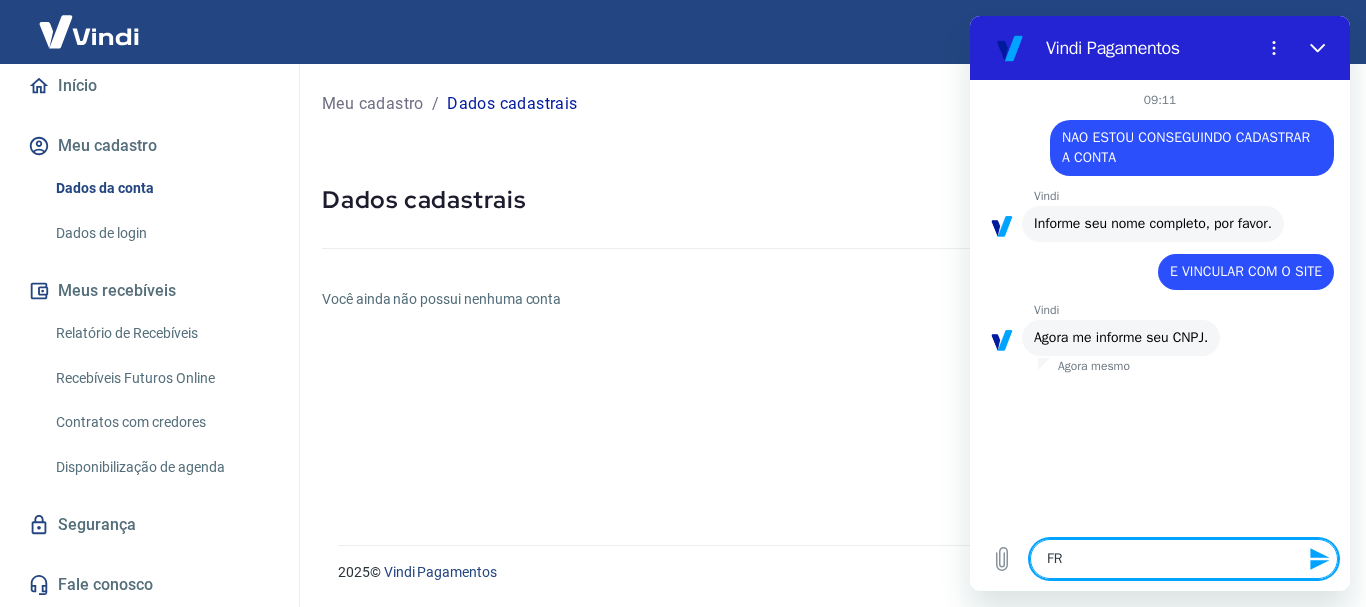 type on "FRA" 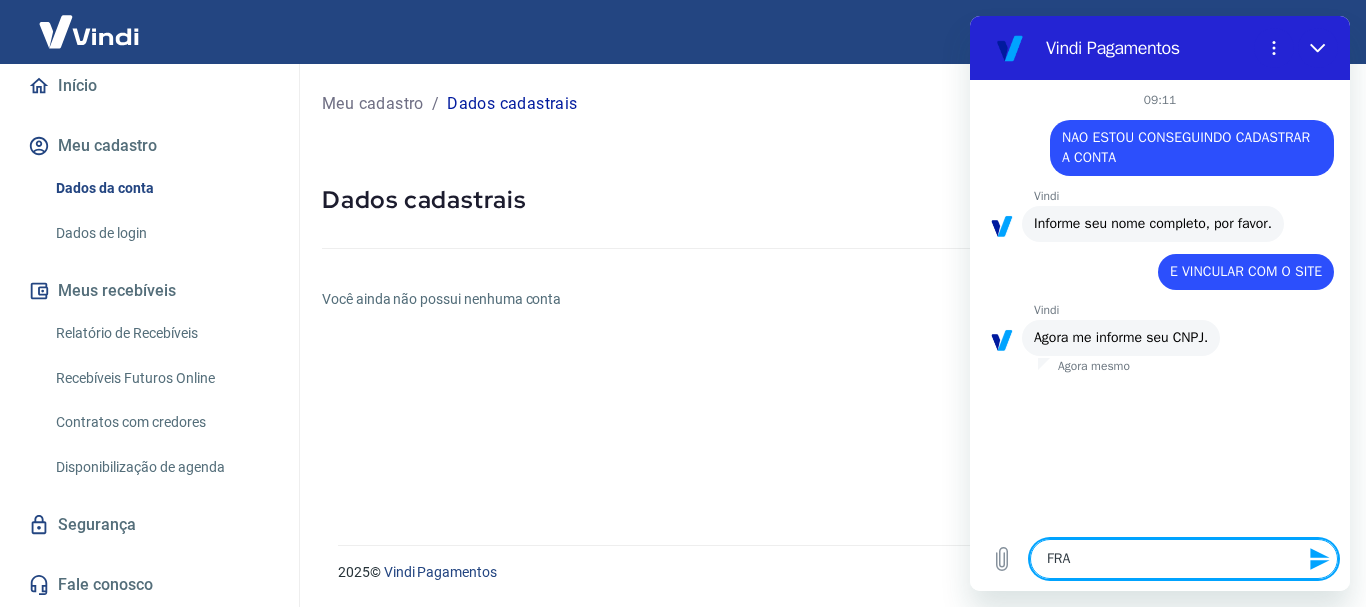 type on "FRAN" 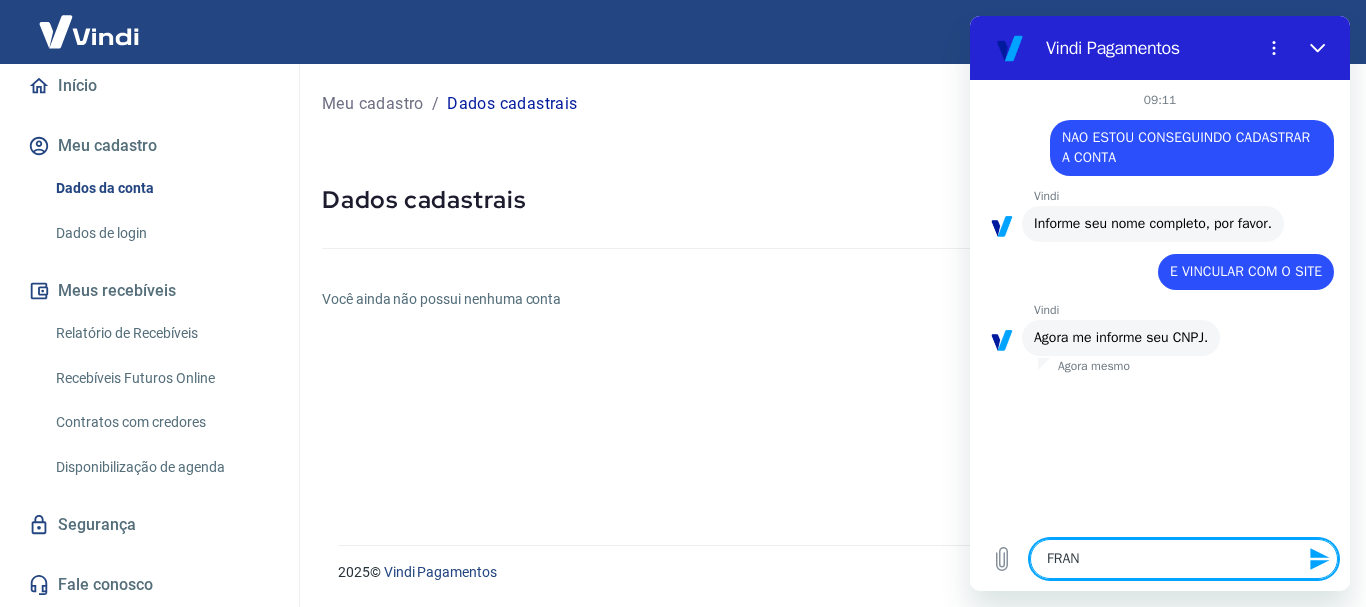 type on "FRANC" 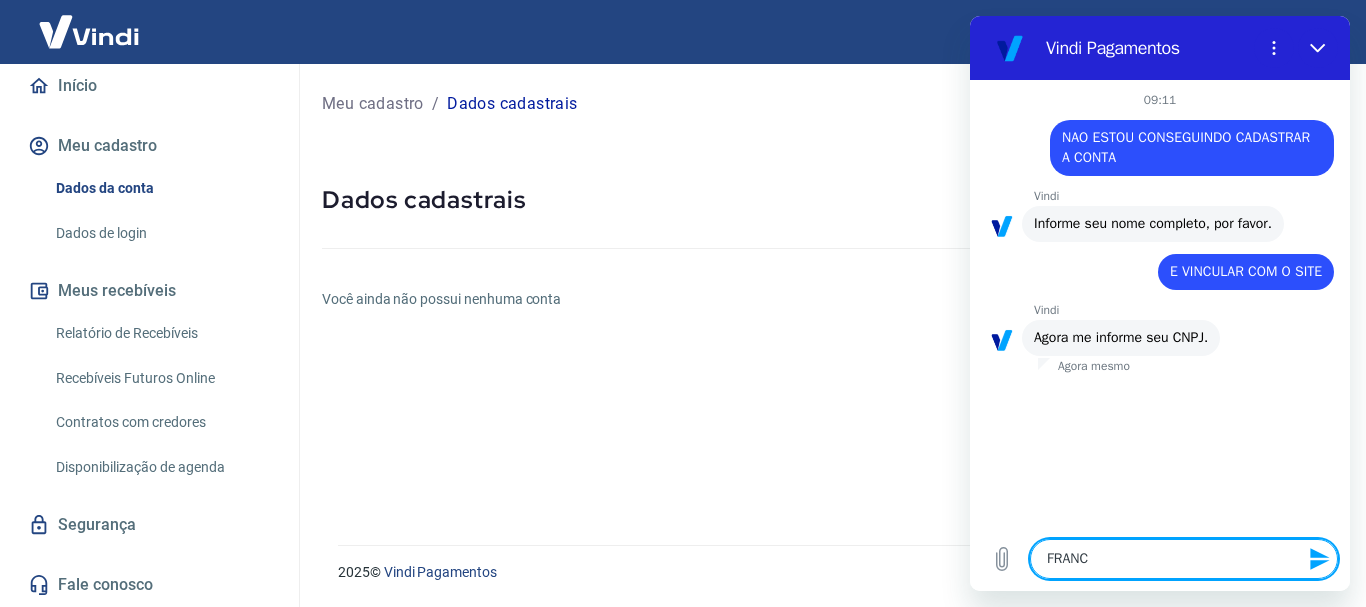 type on "FRANCI" 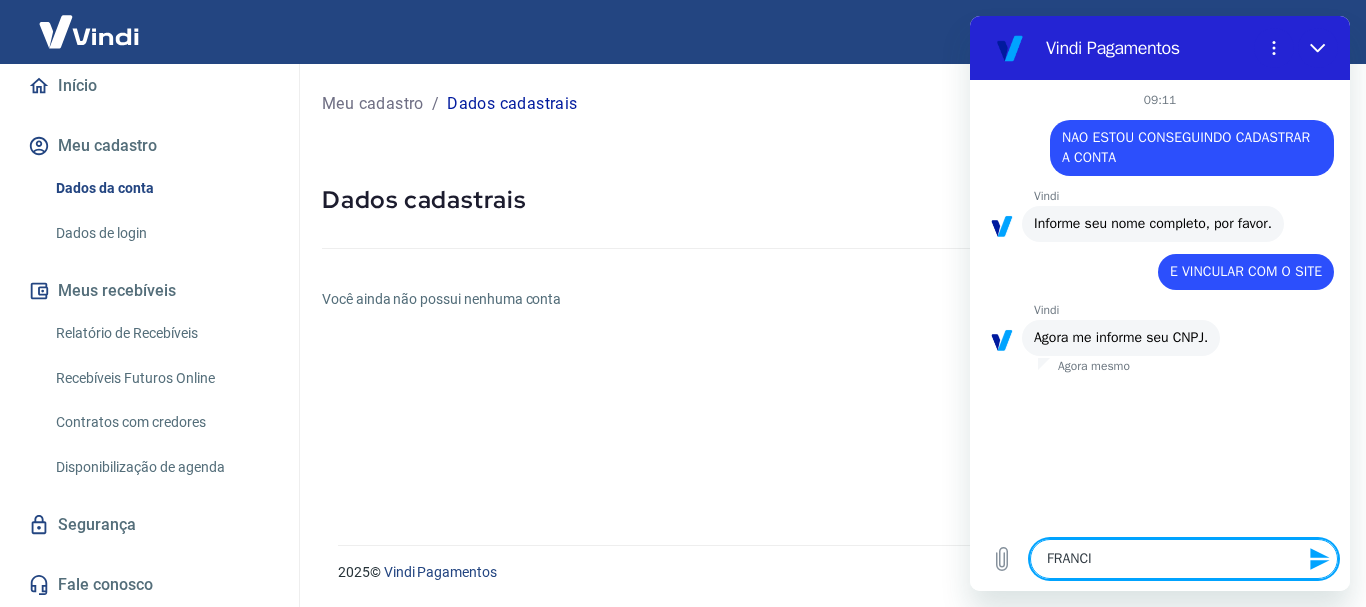 type on "x" 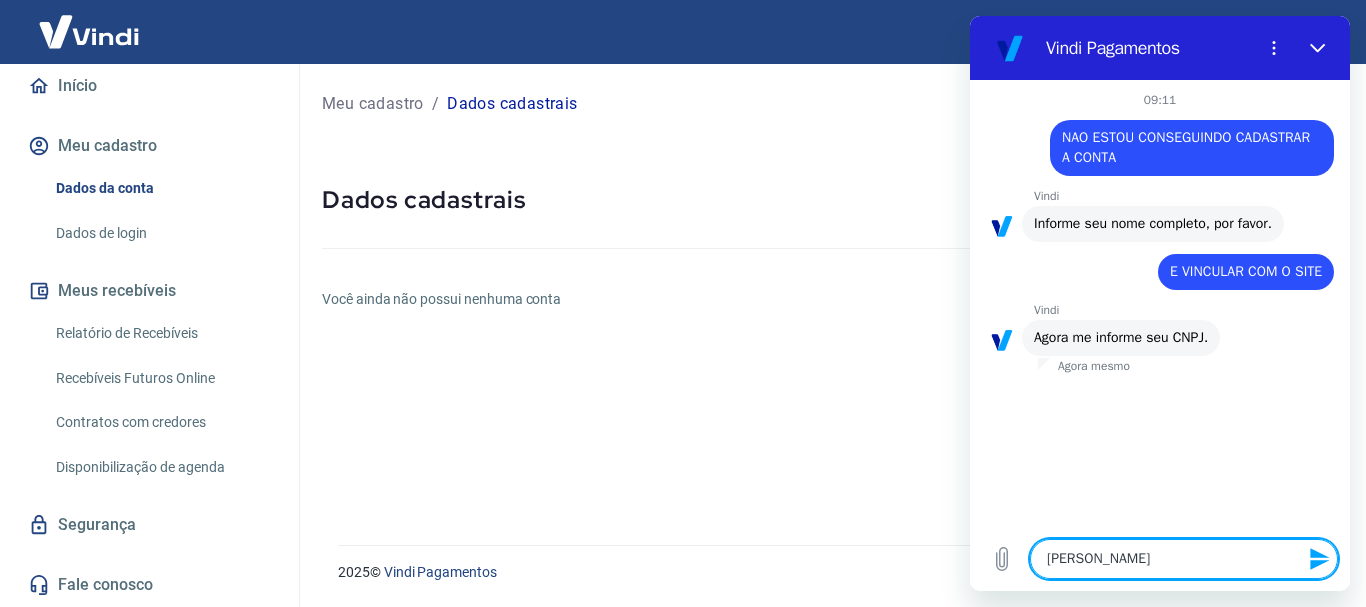 type on "FRANCISL" 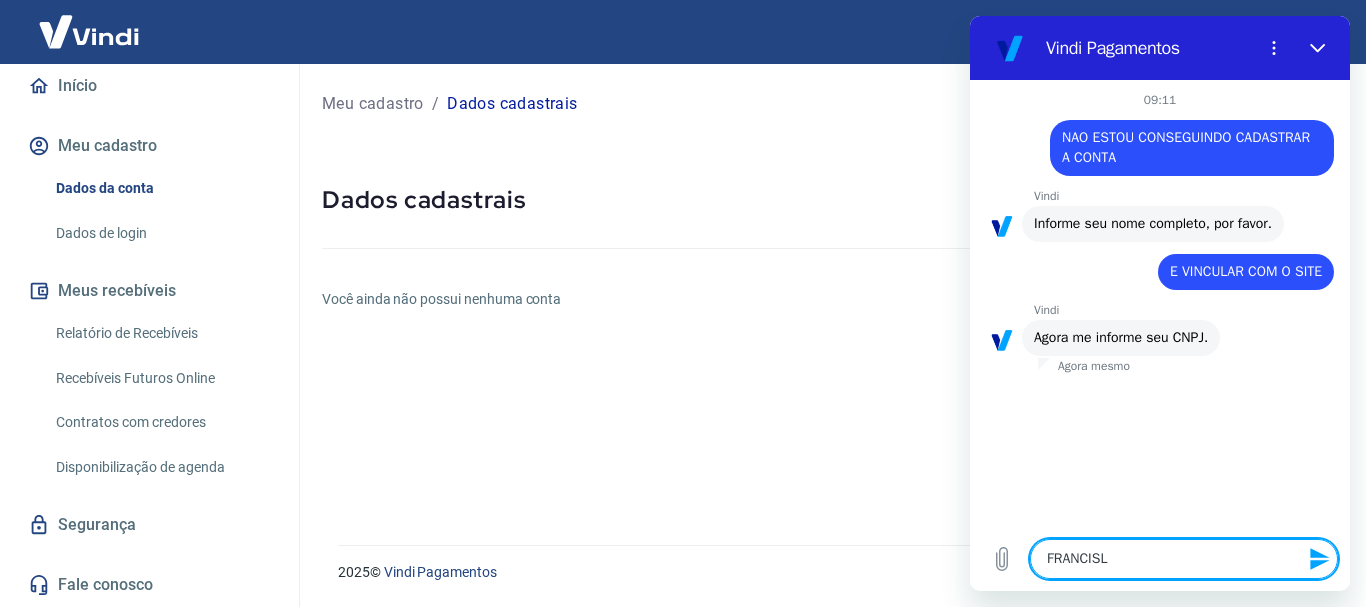 type on "x" 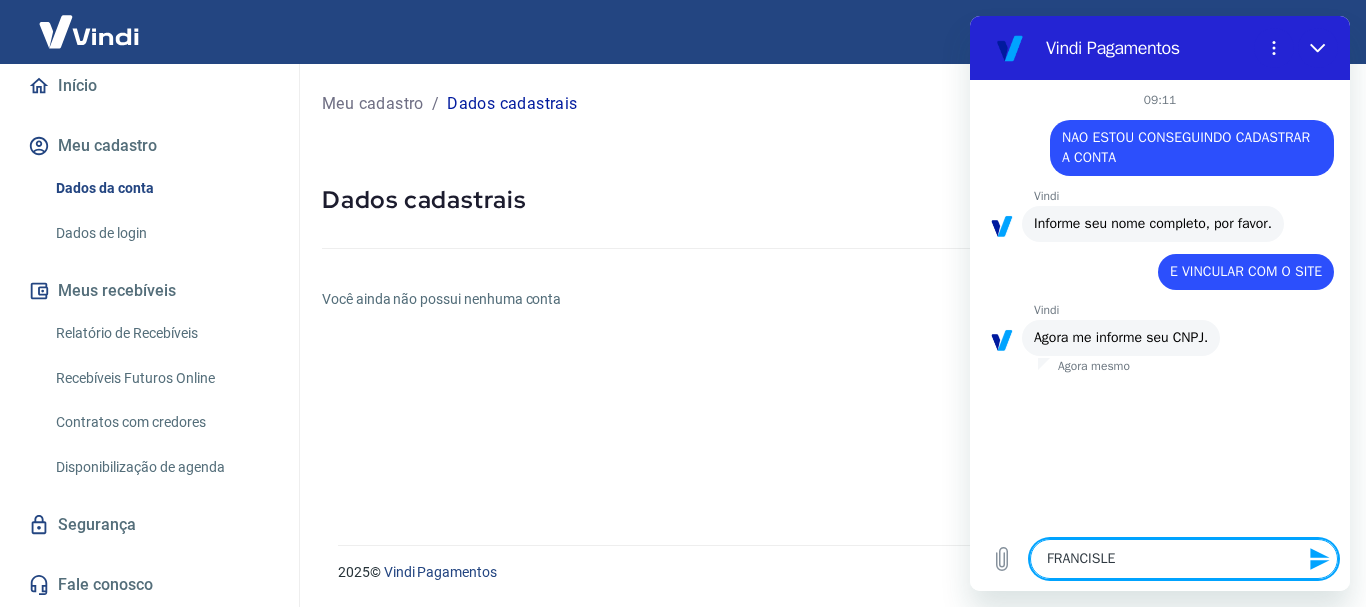 type on "FRANCISLEN" 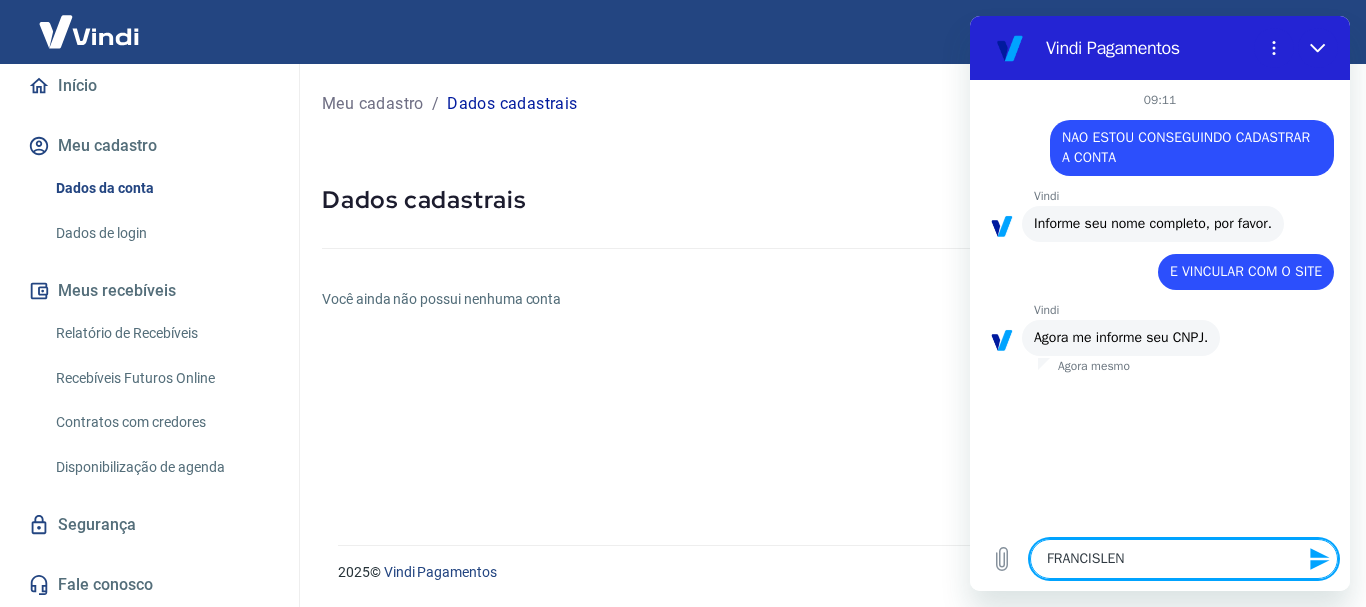 type on "FRANCISLENE" 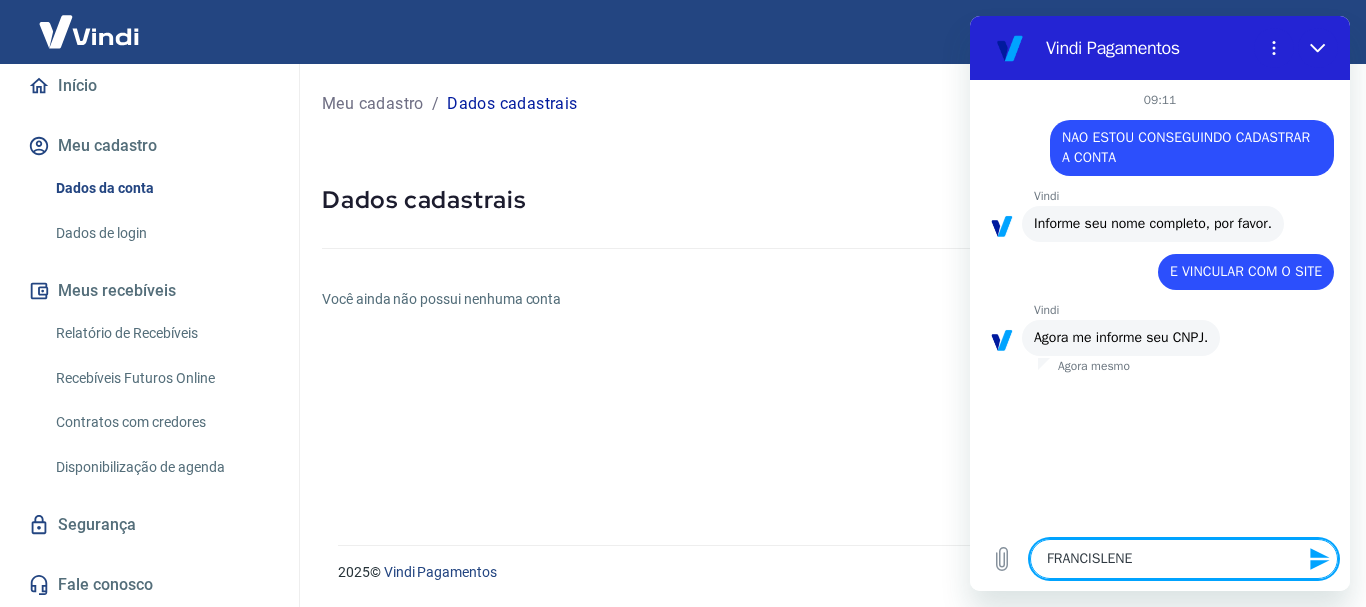 type on "FRANCISLENE" 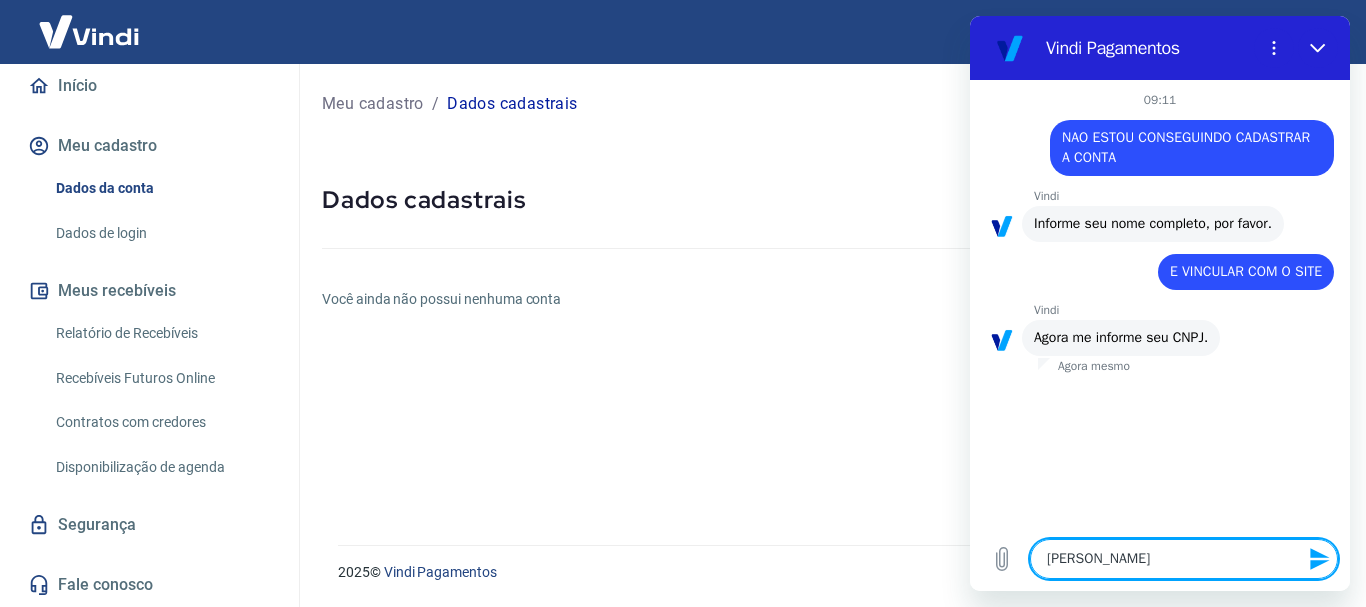 type on "x" 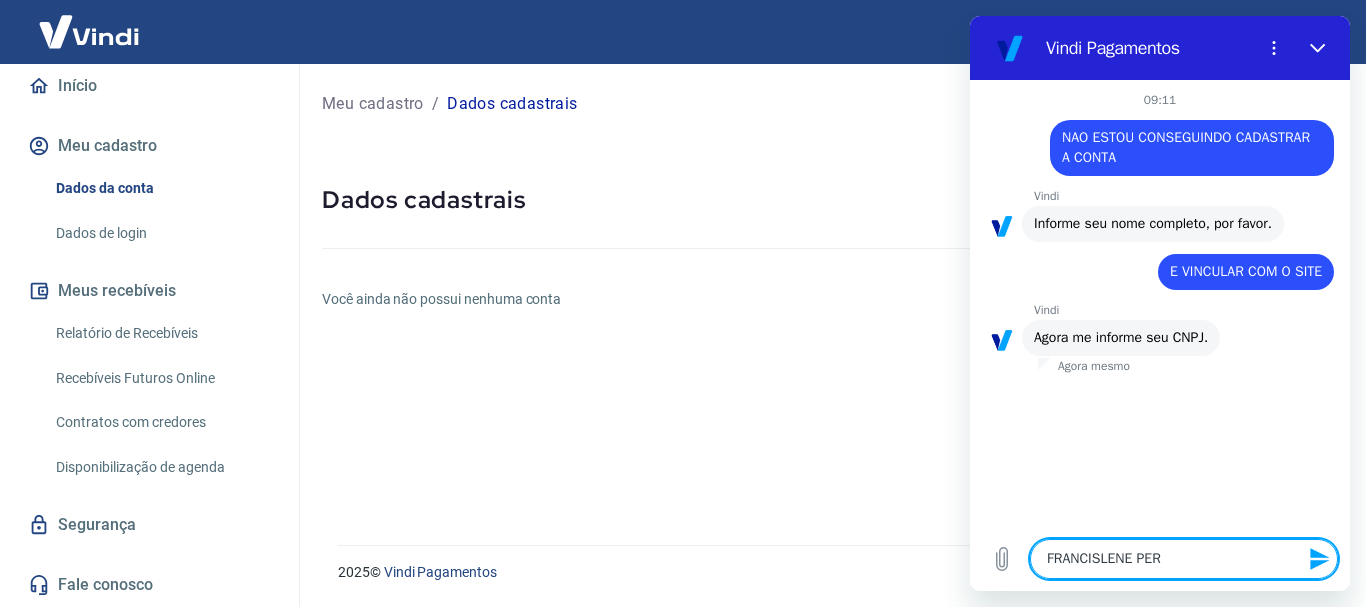 type on "x" 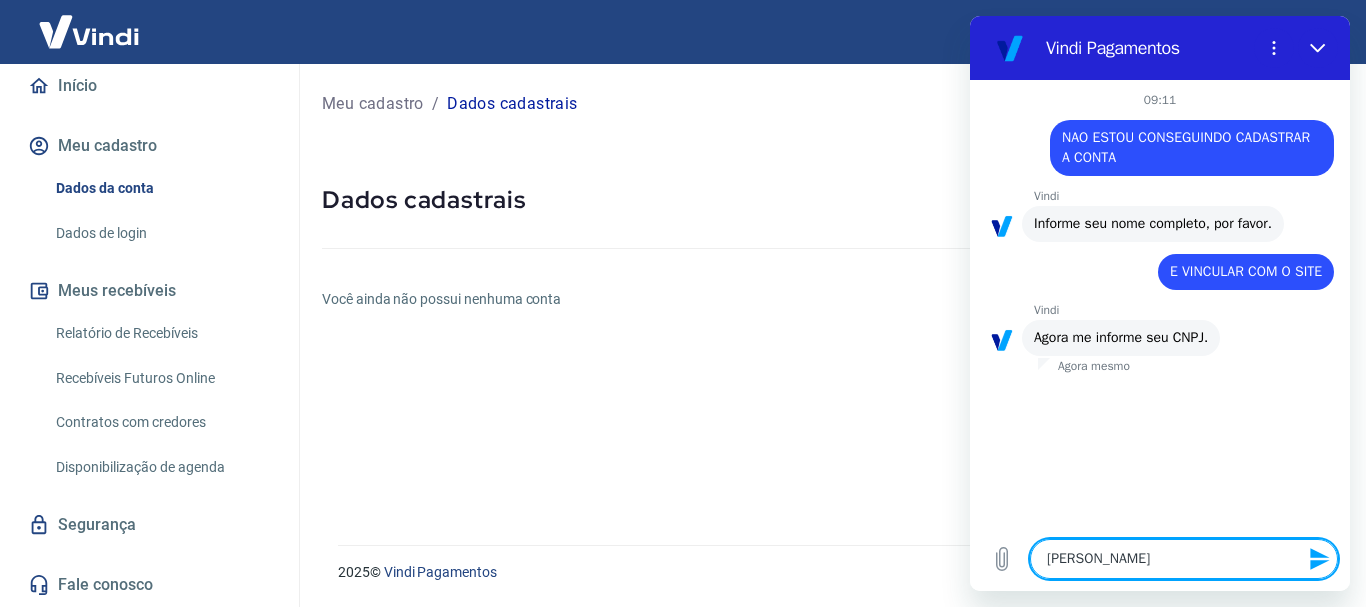 type on "[PERSON_NAME]" 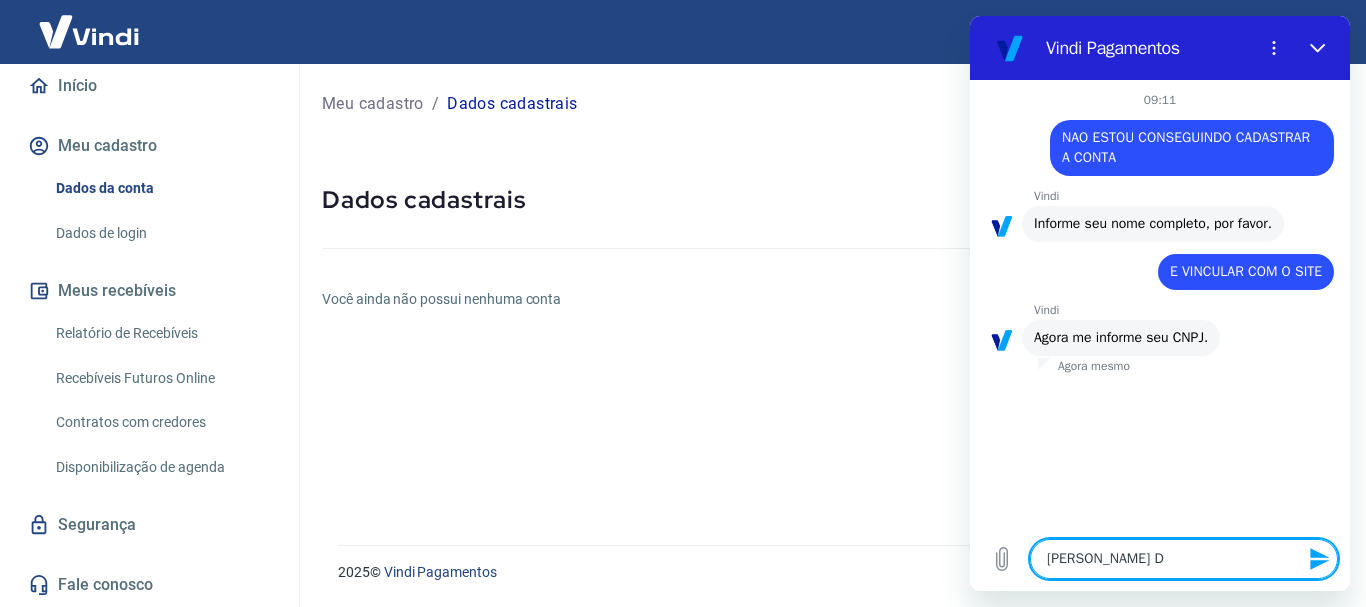 type on "x" 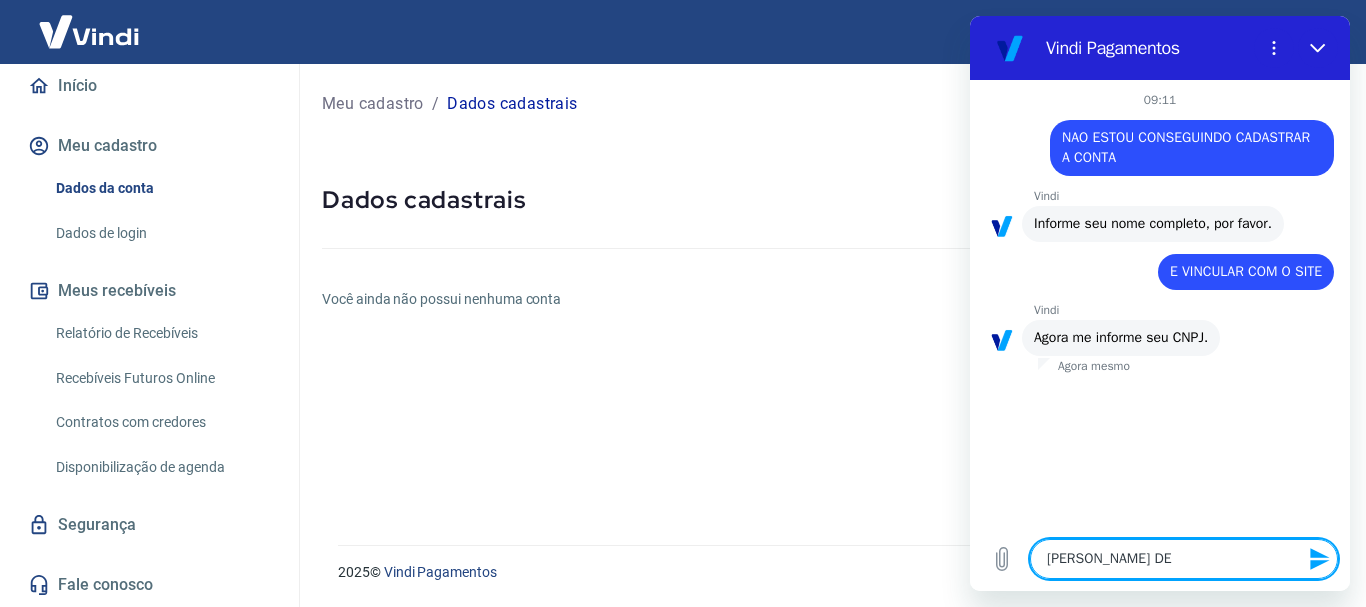 type on "[PERSON_NAME] DE" 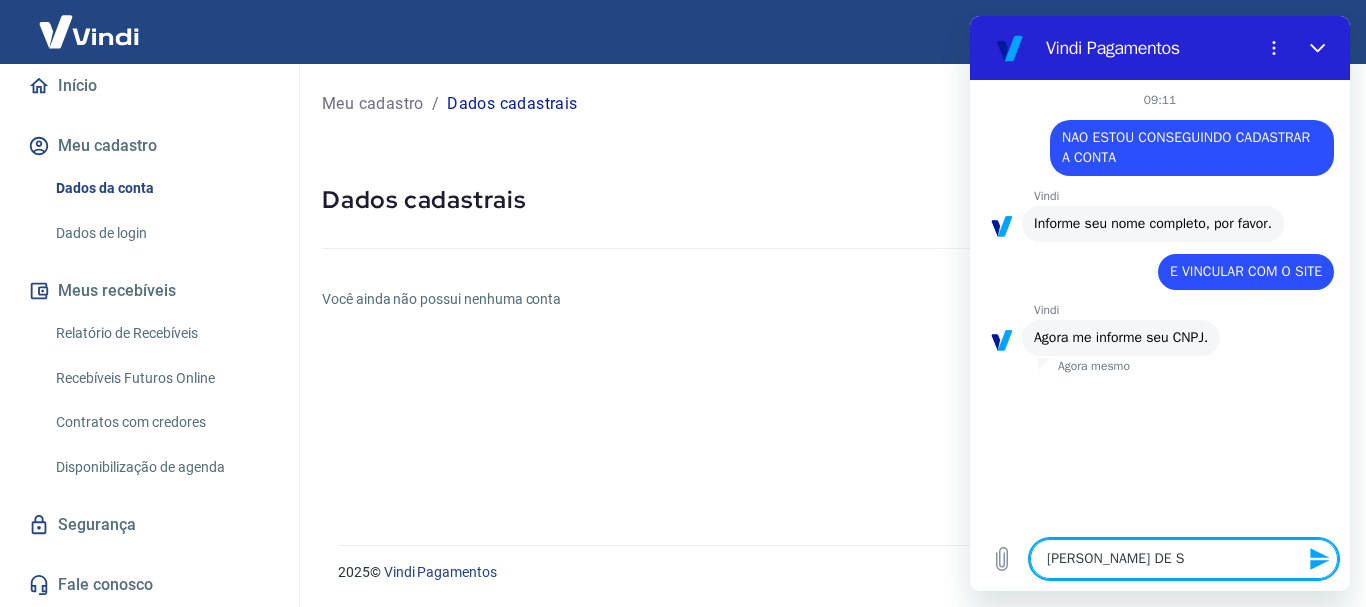 type on "[PERSON_NAME] DE SO" 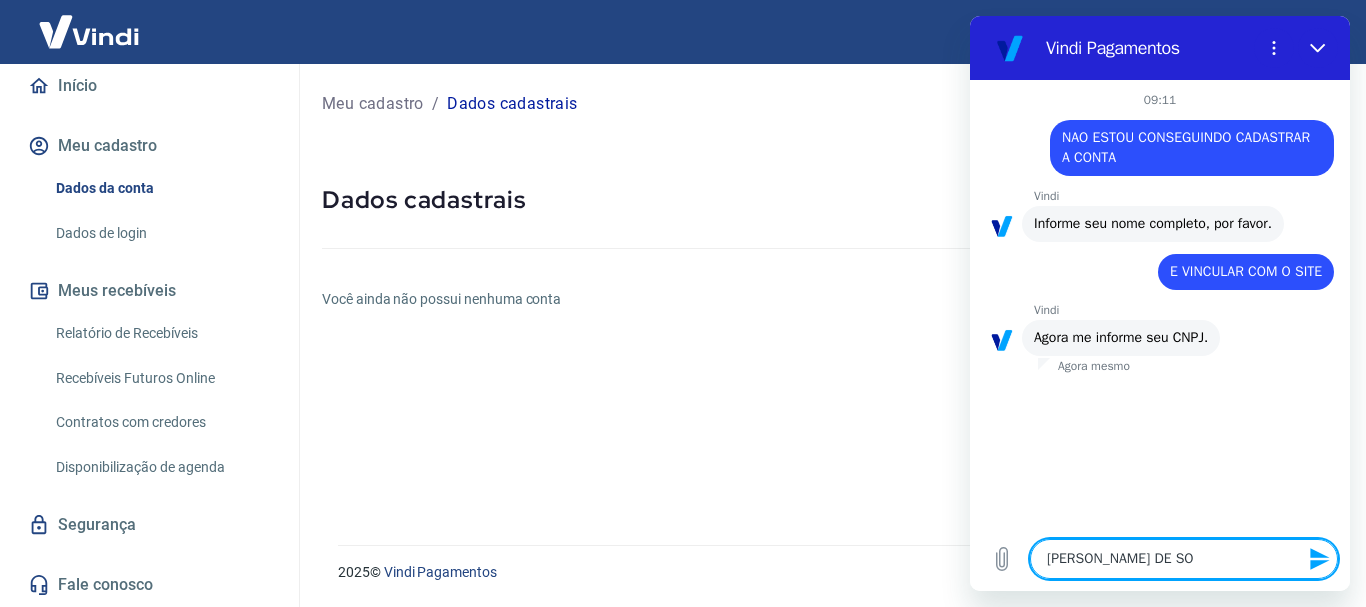 type on "[PERSON_NAME]" 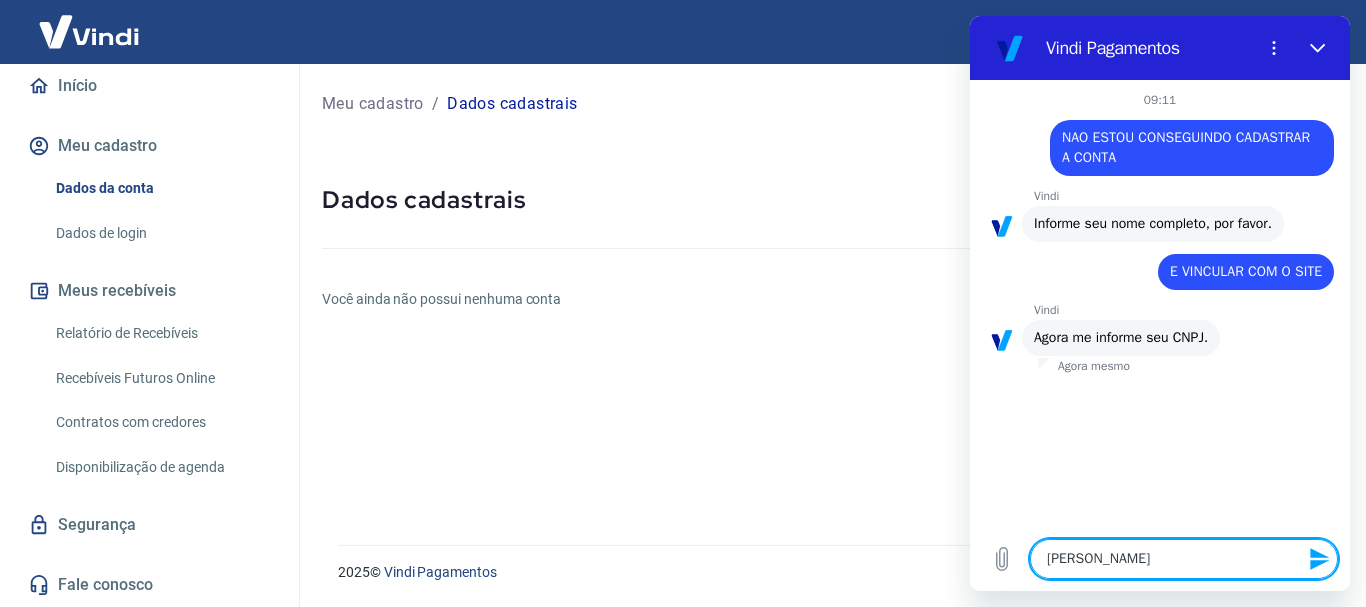 type on "[PERSON_NAME] DE SOUS" 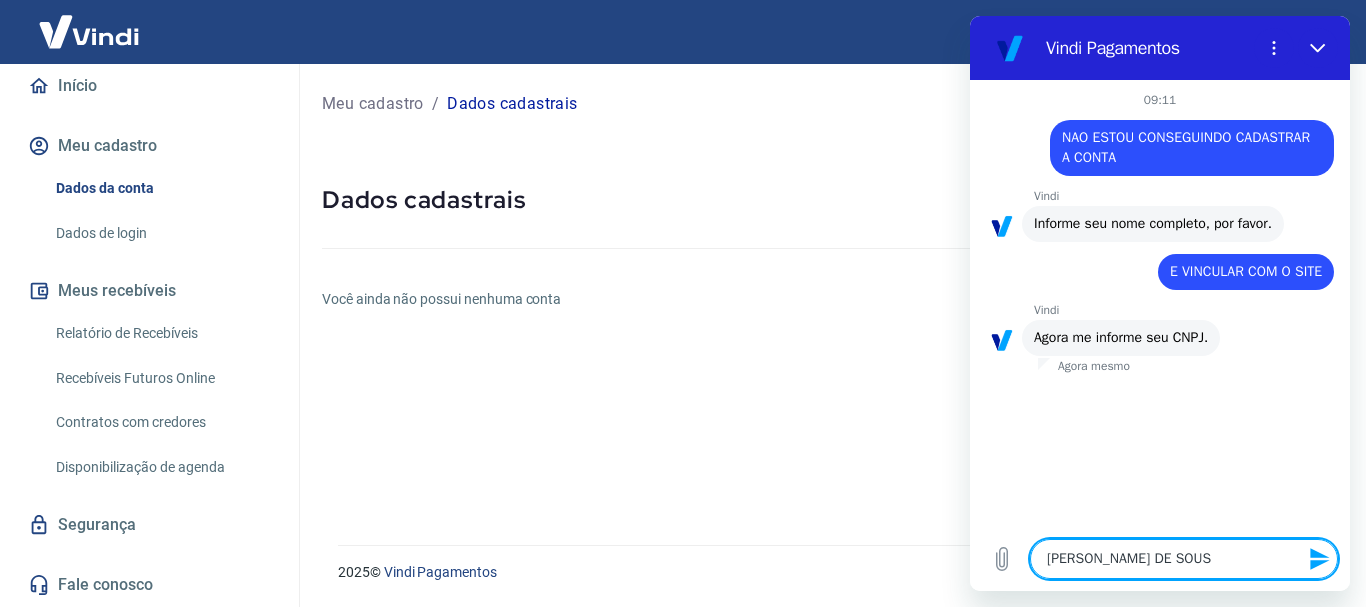 type on "x" 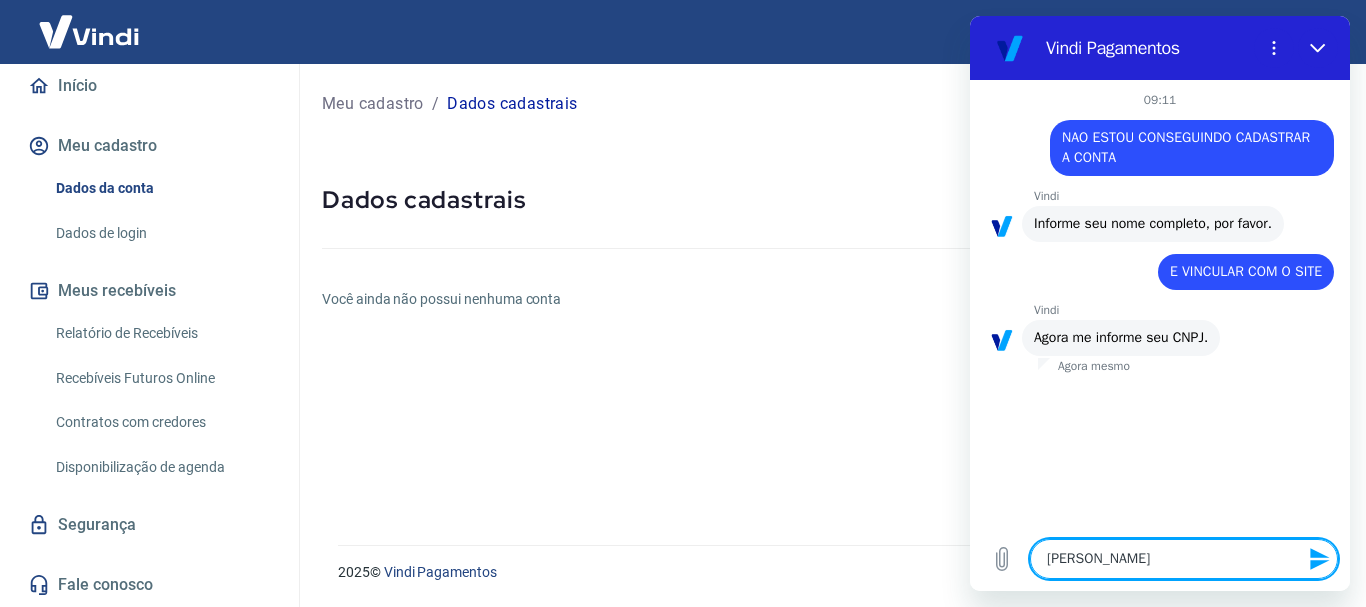 type 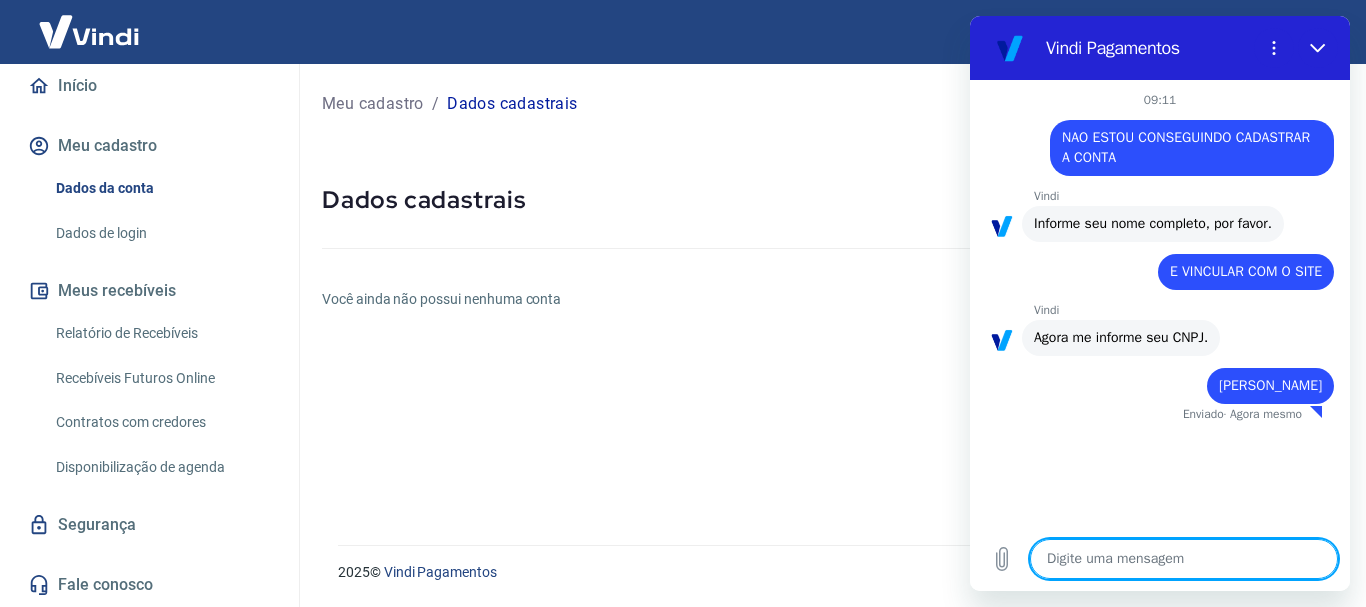 type on "x" 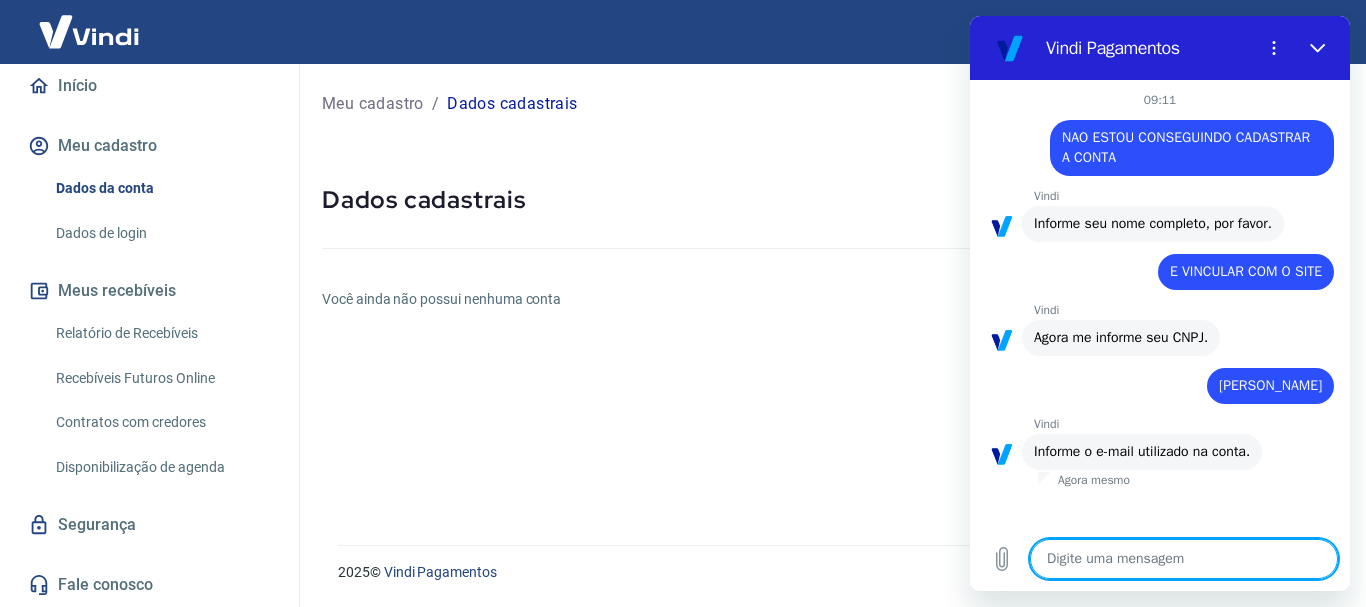 type on "A" 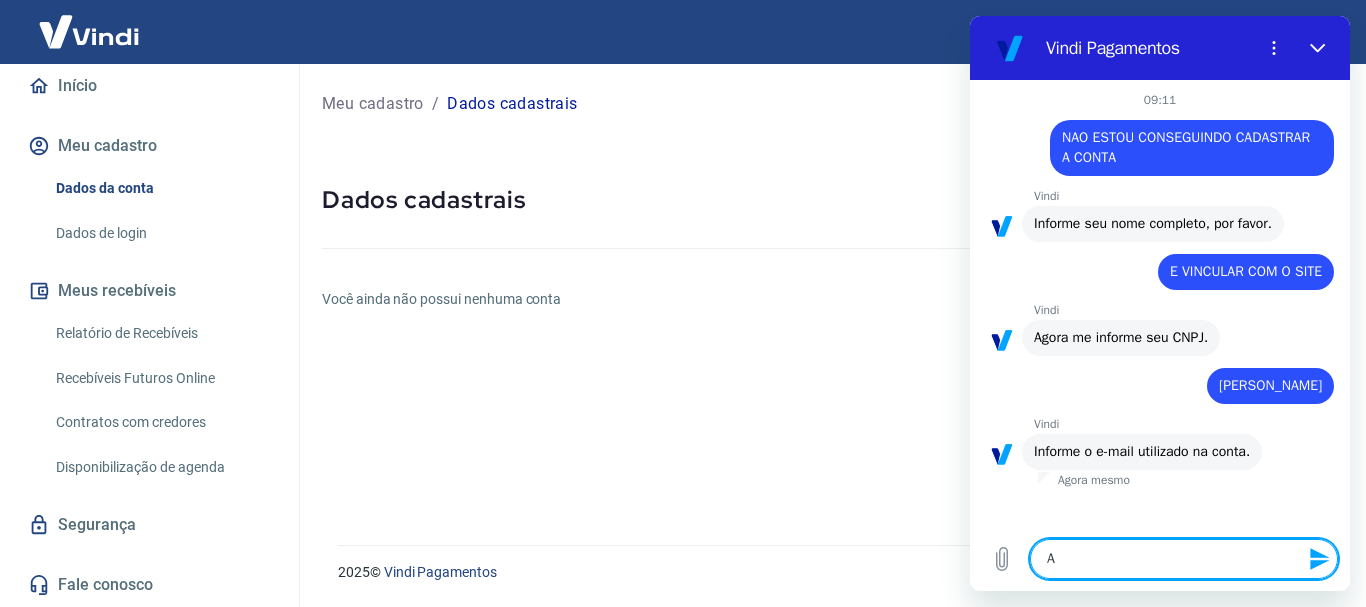 type on "AN" 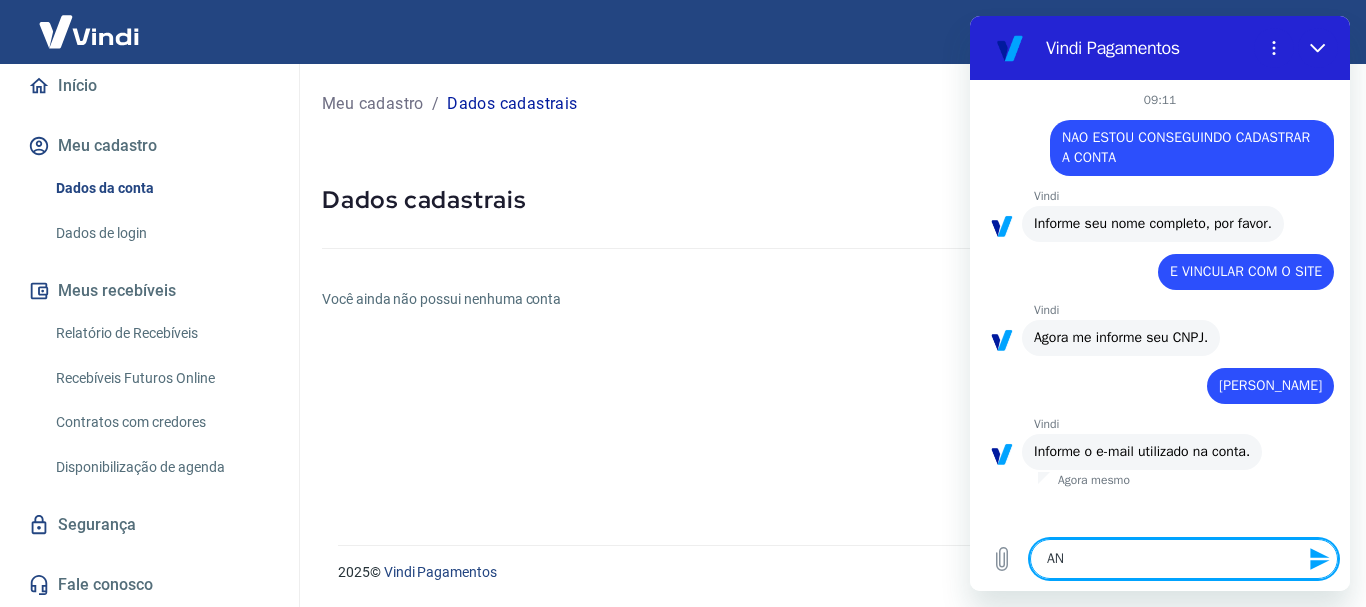 type on "x" 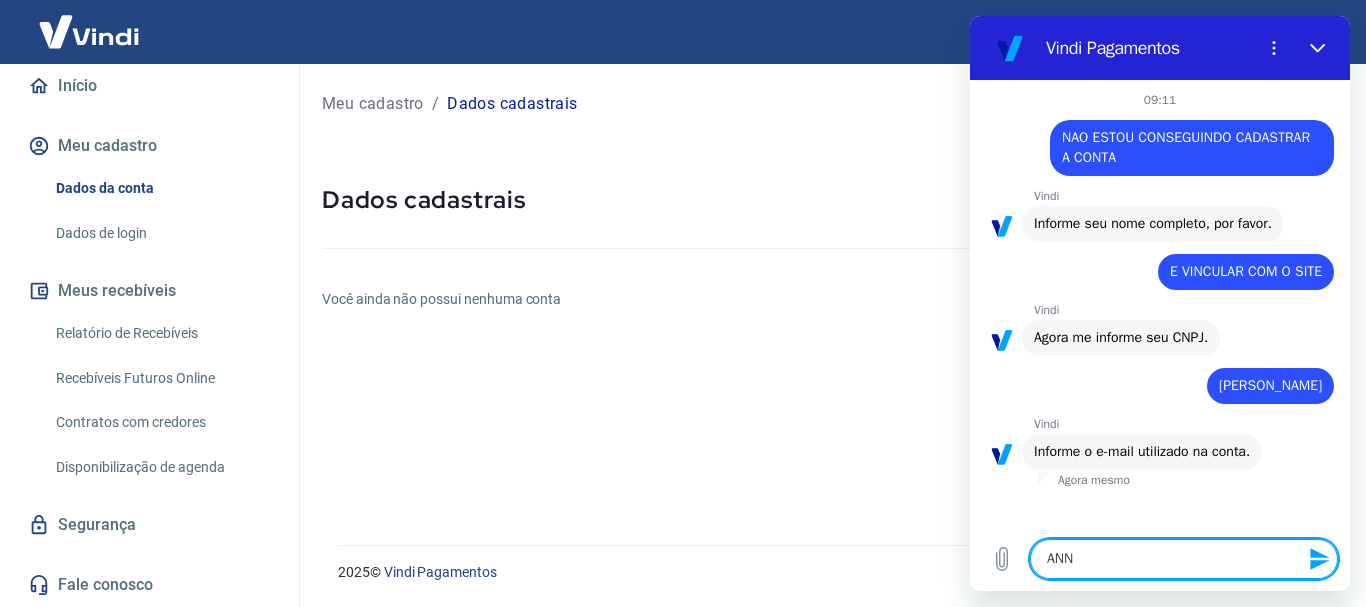 type on "[PERSON_NAME]" 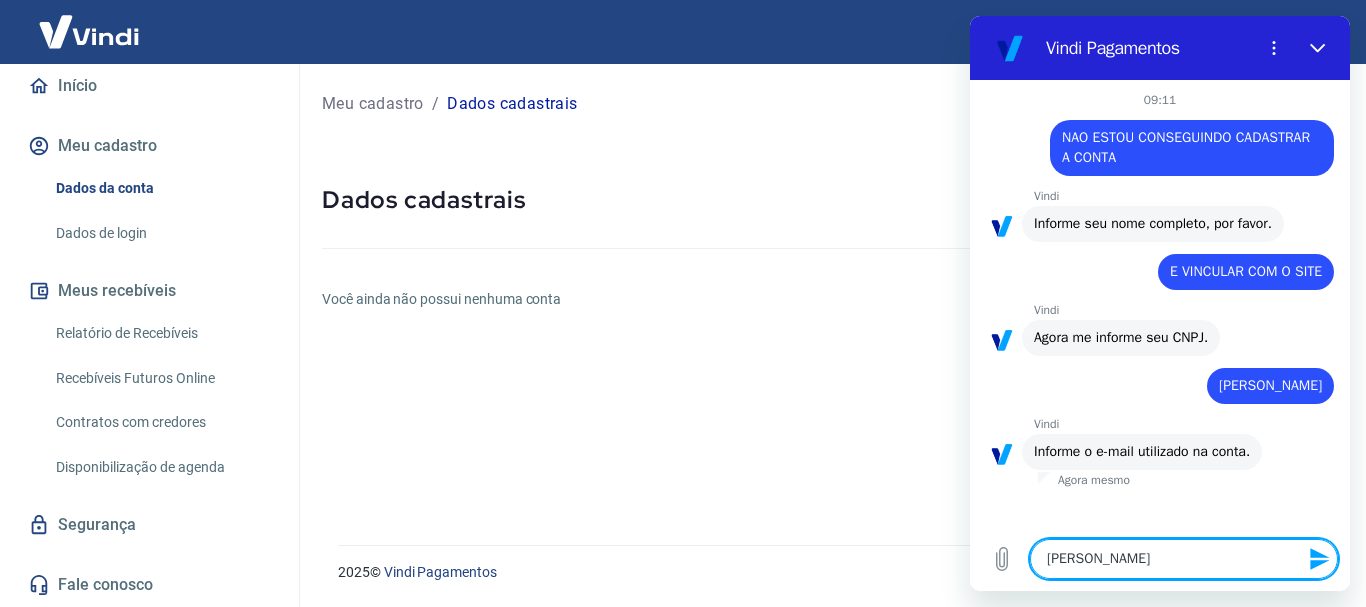type on "ANNAS" 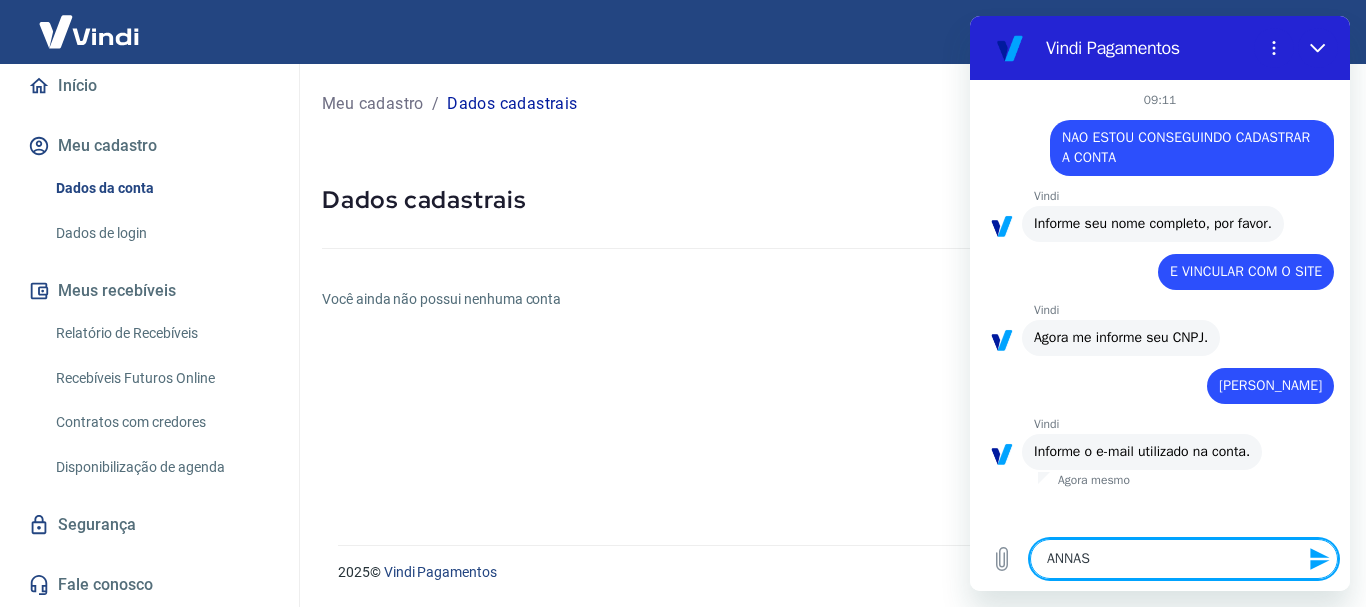 type on "ANNAST" 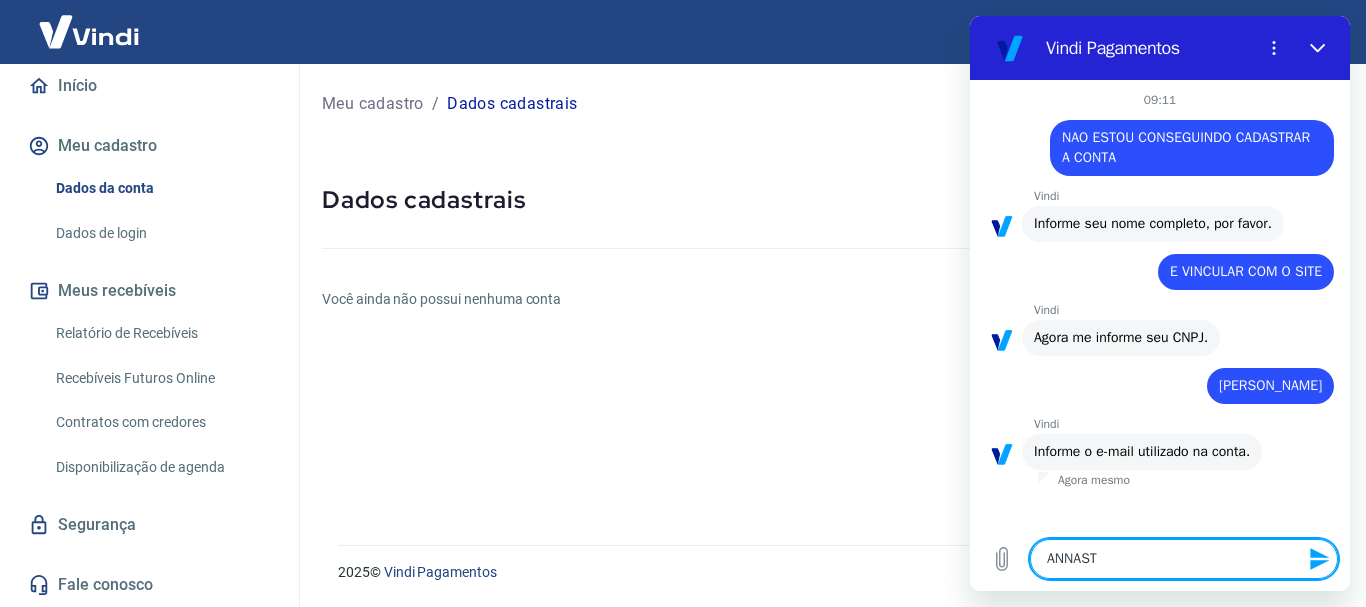 type on "x" 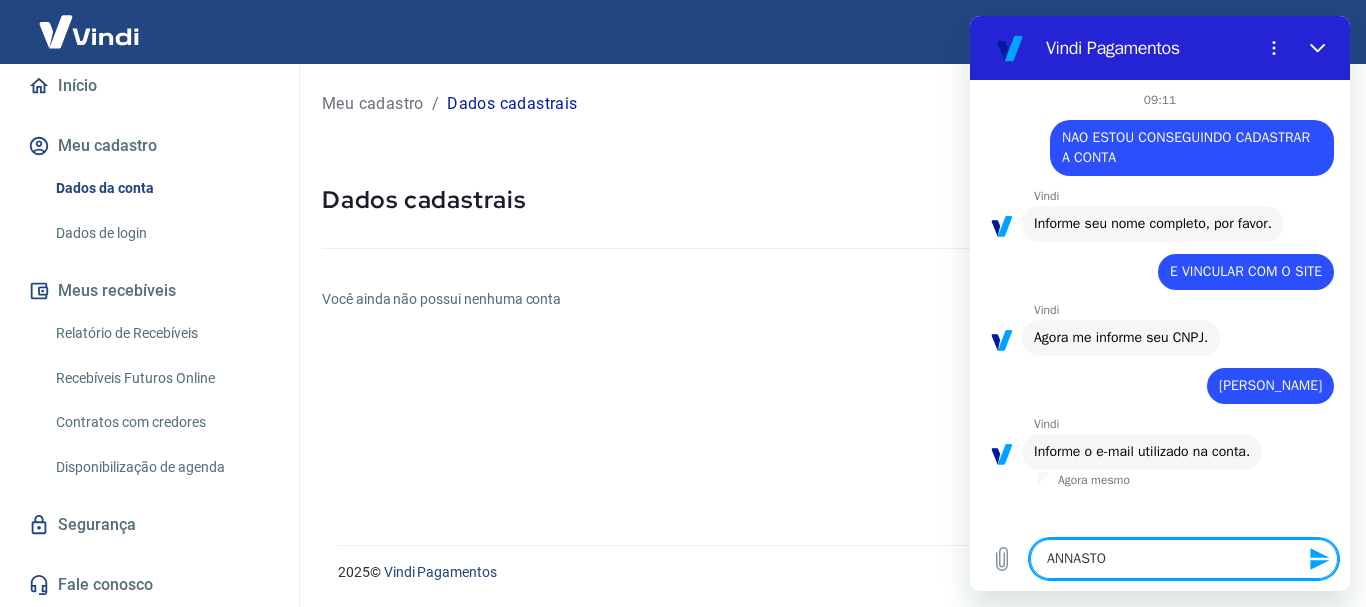 type on "ANNASTOR" 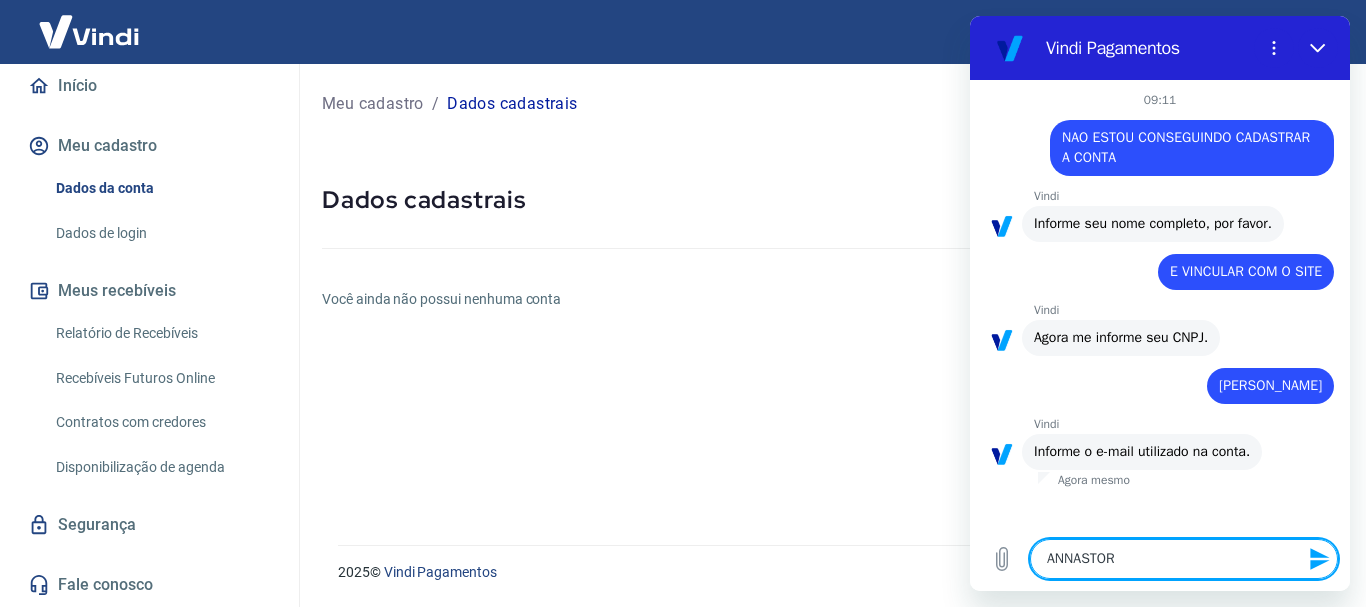 type 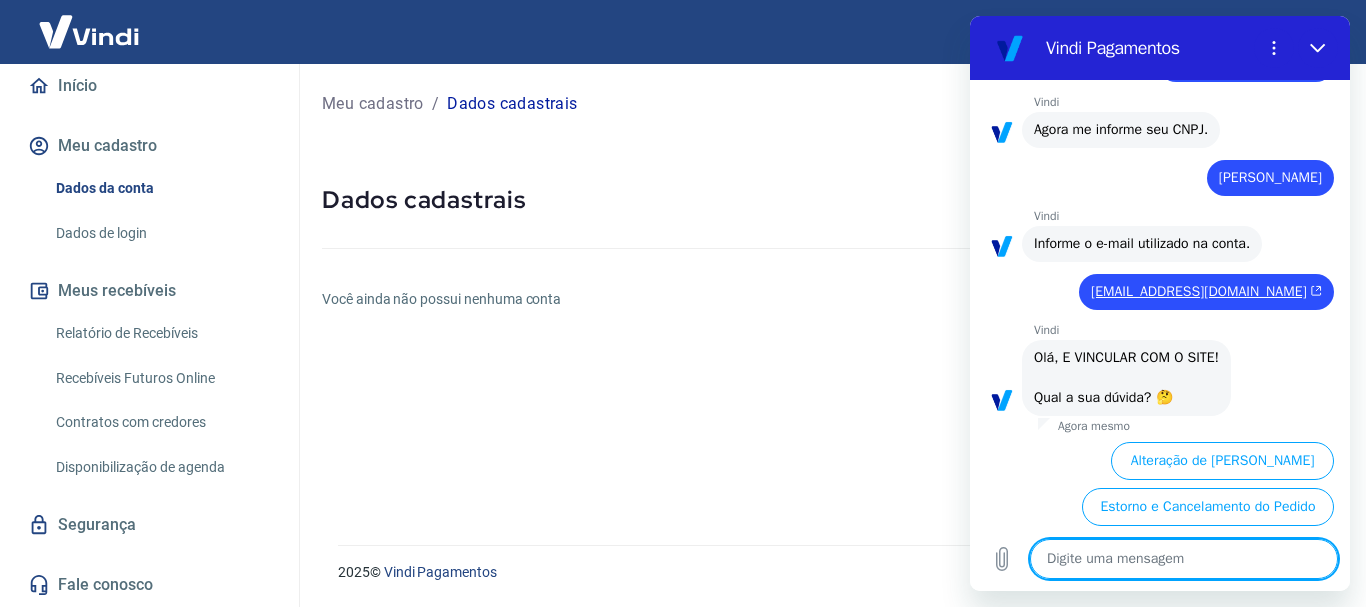 scroll, scrollTop: 308, scrollLeft: 0, axis: vertical 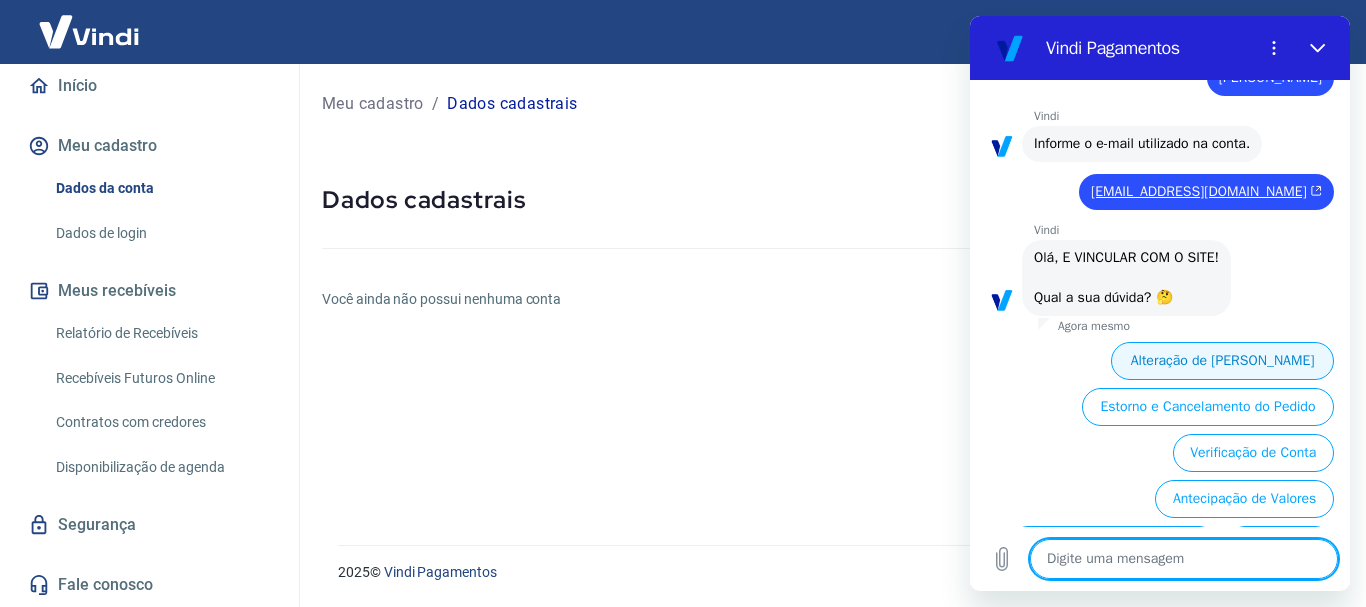click on "Alteração de [PERSON_NAME]" at bounding box center [1222, 361] 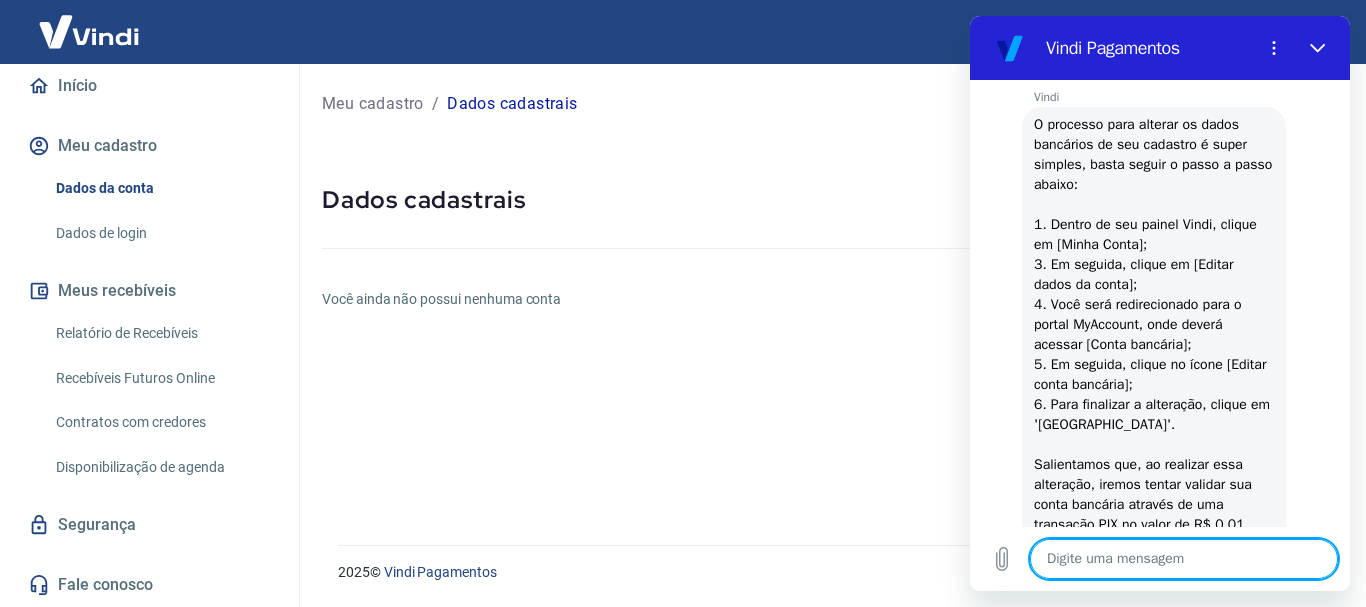 scroll, scrollTop: 578, scrollLeft: 0, axis: vertical 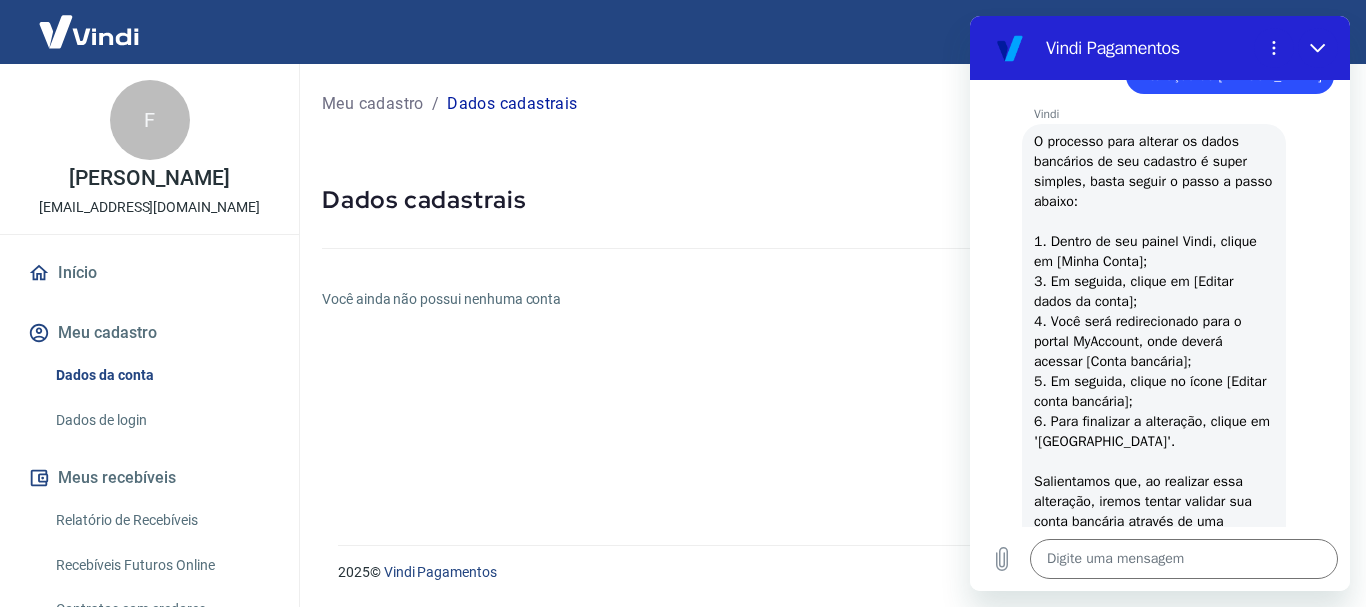click on "Início" at bounding box center (149, 273) 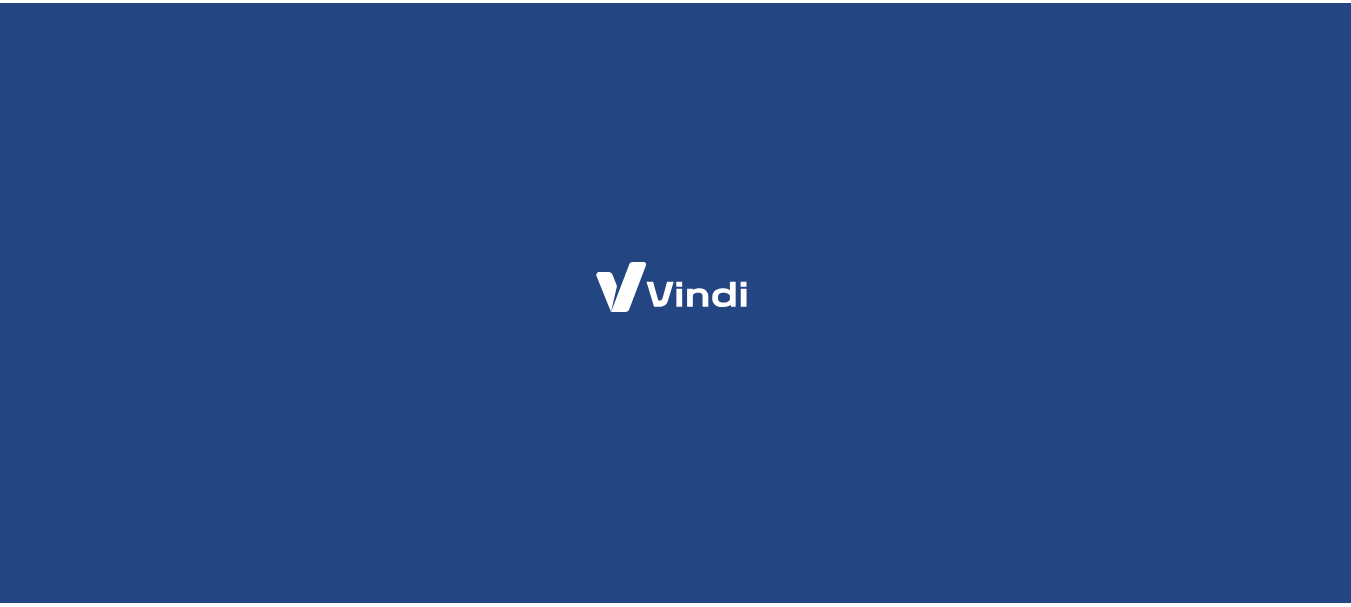 scroll, scrollTop: 0, scrollLeft: 0, axis: both 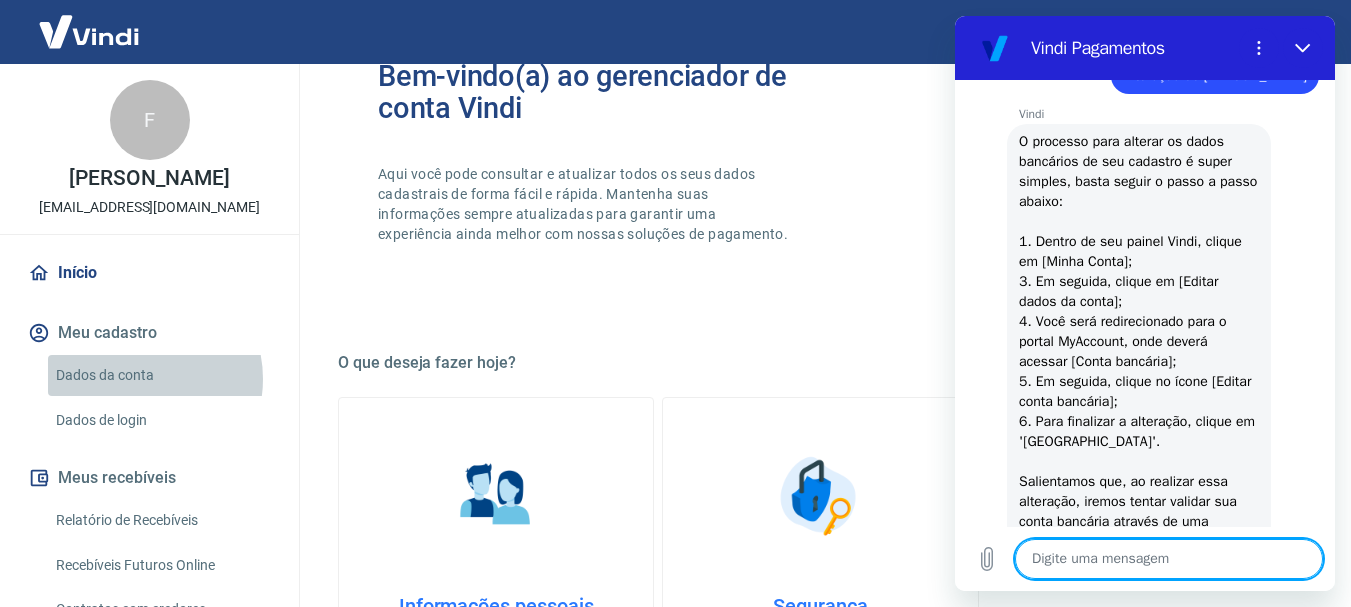click on "Dados da conta" at bounding box center (161, 375) 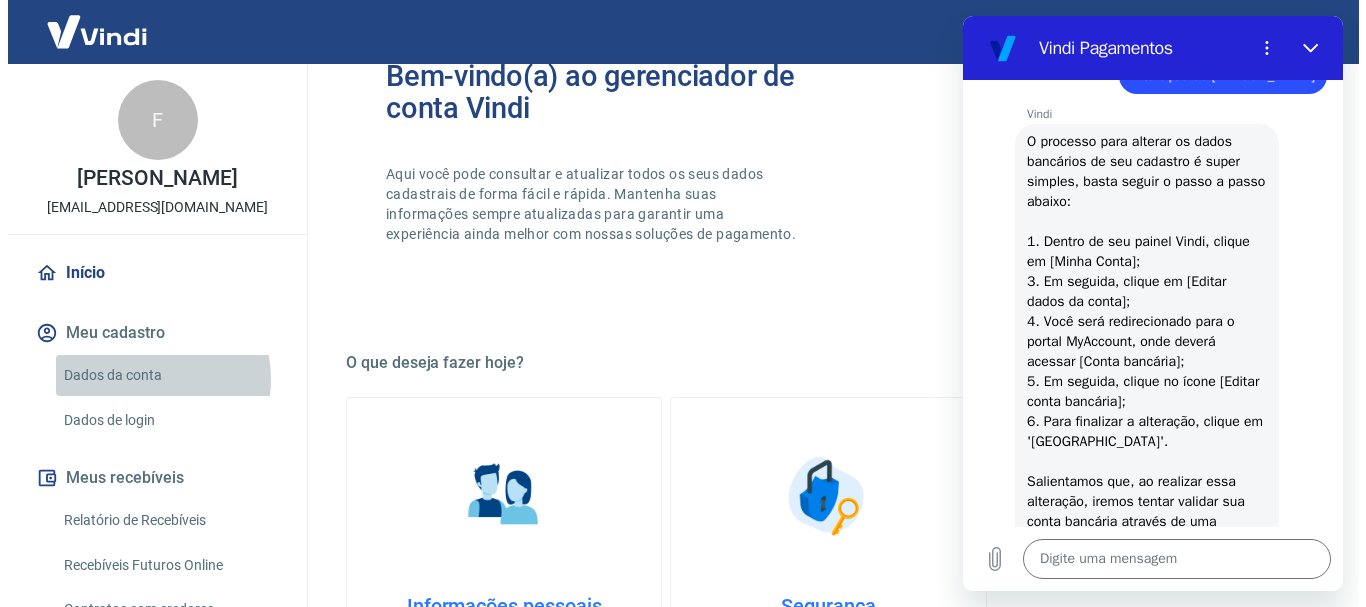 scroll, scrollTop: 0, scrollLeft: 0, axis: both 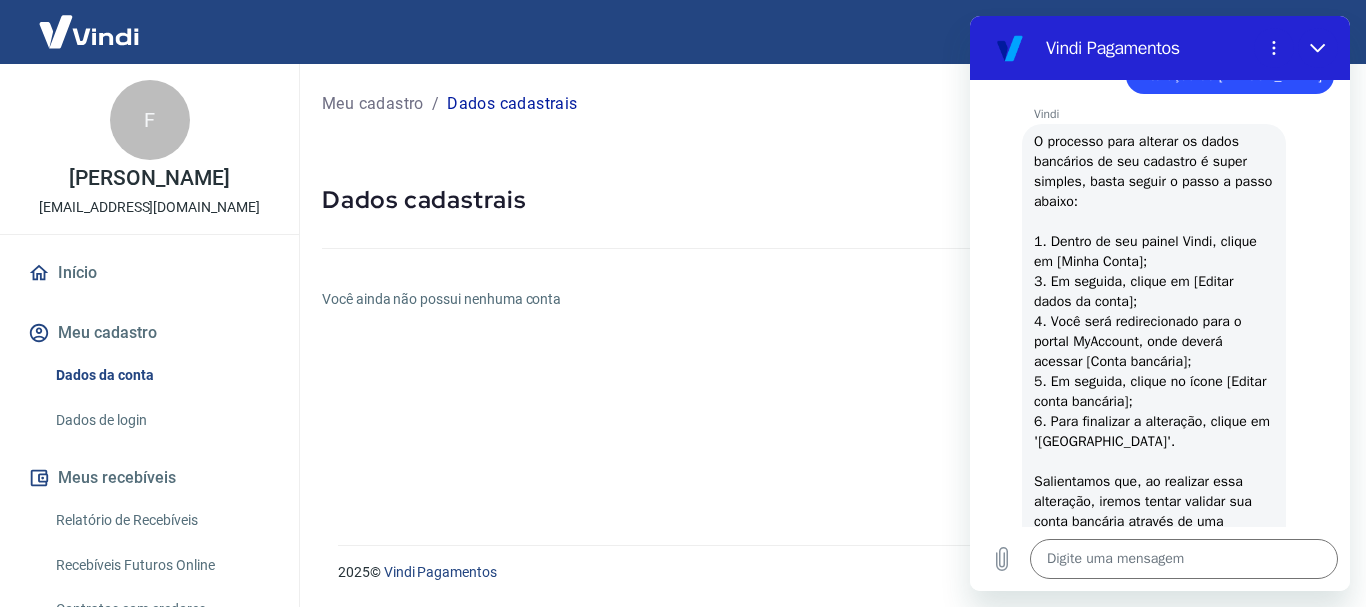 type on "x" 